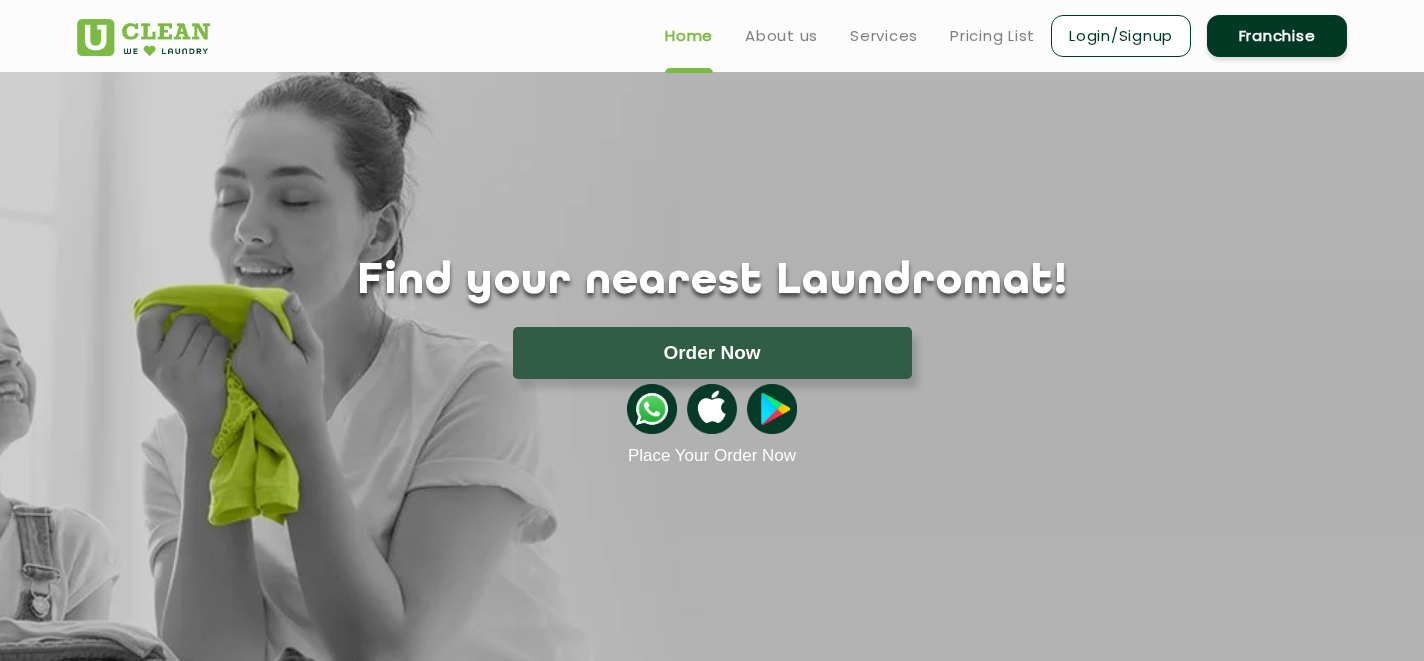 scroll, scrollTop: 0, scrollLeft: 0, axis: both 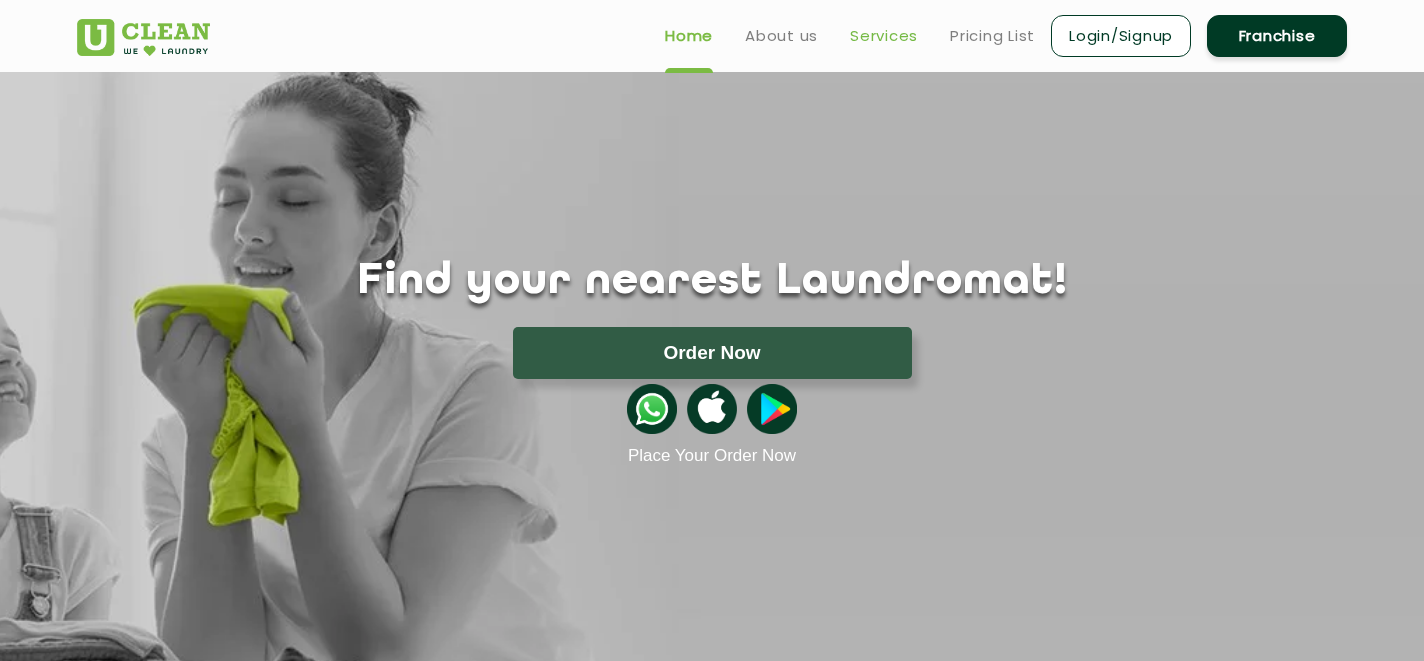click on "Services" at bounding box center [884, 36] 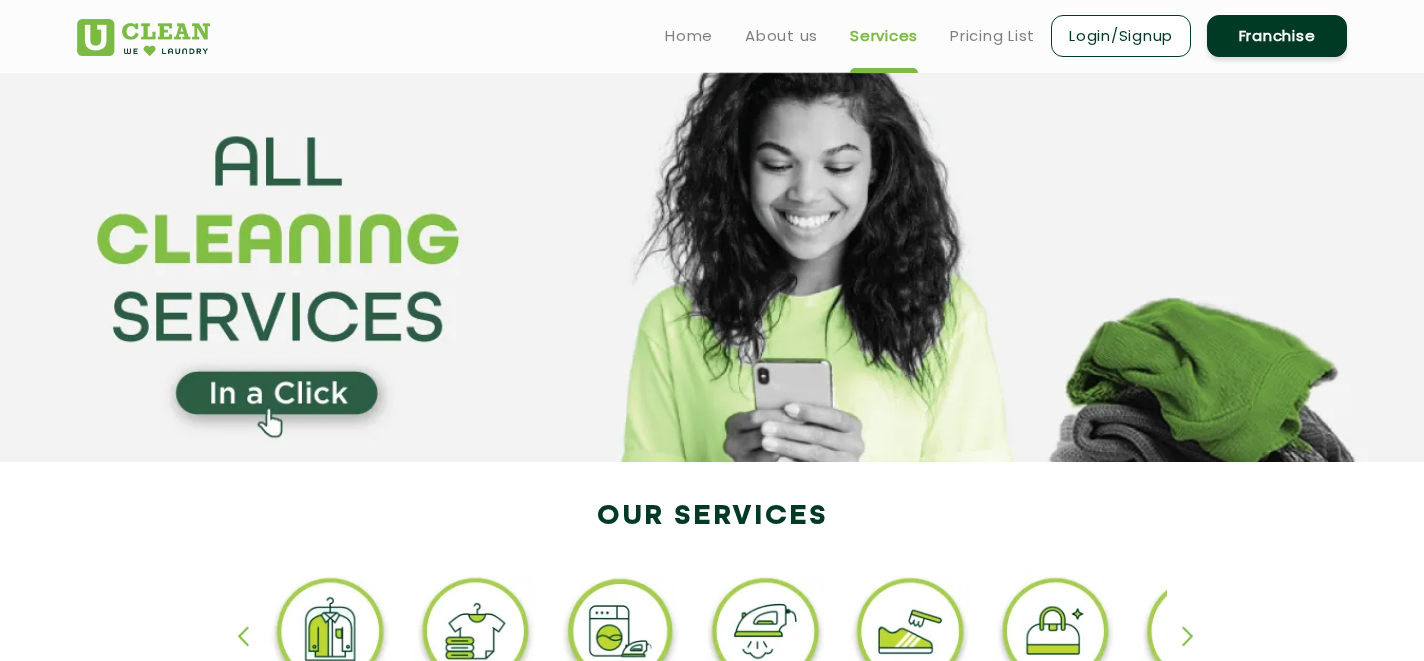 click on "Home  About us Services  Pricing List Login/Signup Franchise" at bounding box center [998, 35] 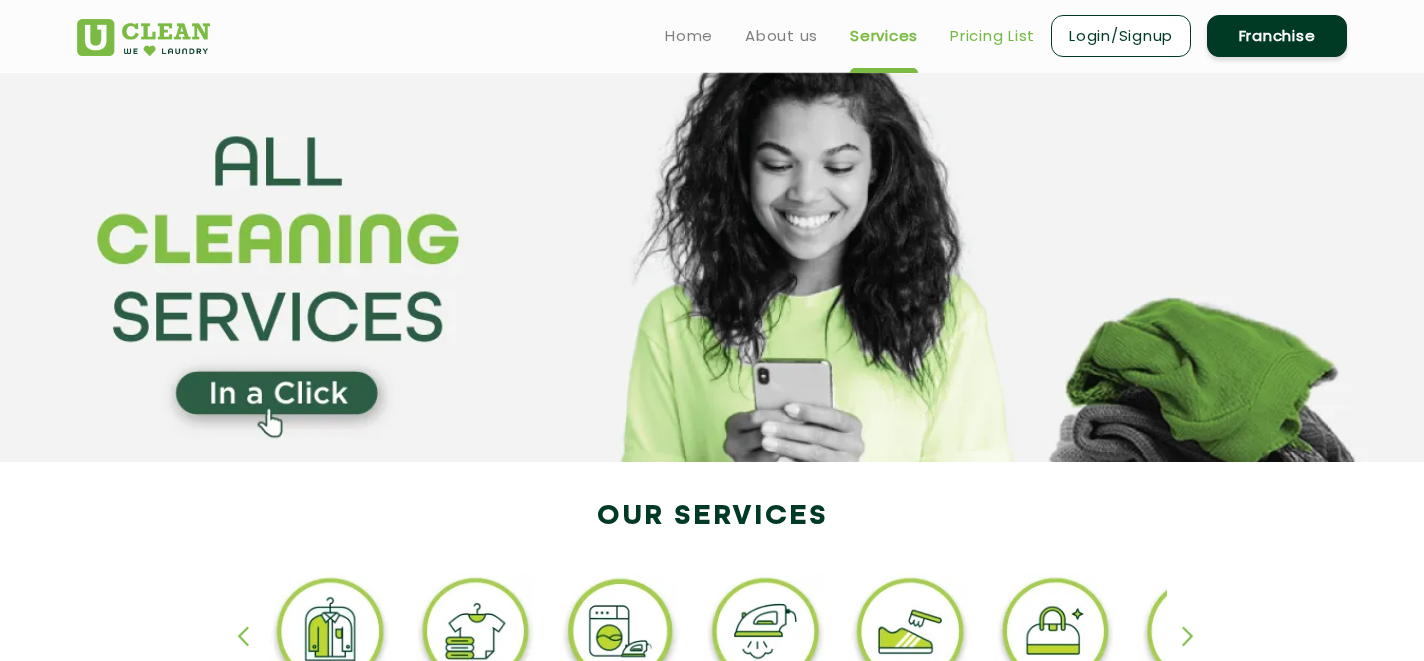 click on "Pricing List" at bounding box center [992, 36] 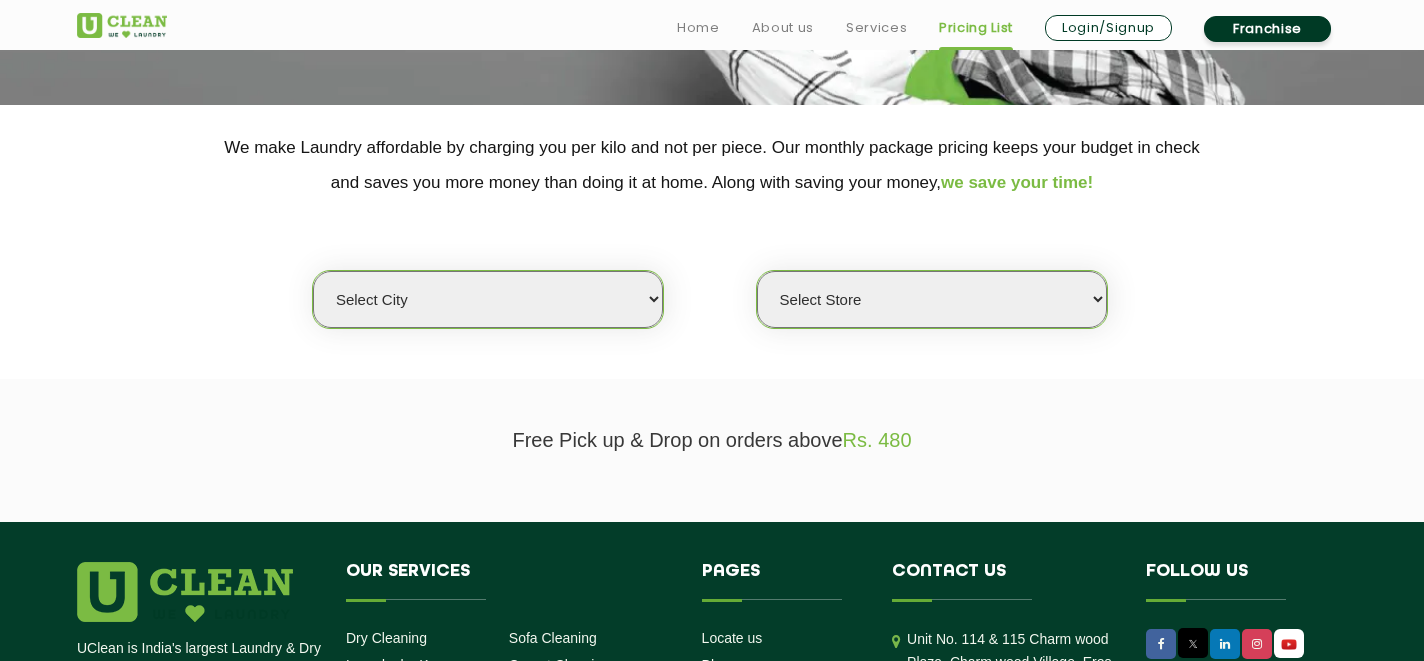 scroll, scrollTop: 360, scrollLeft: 0, axis: vertical 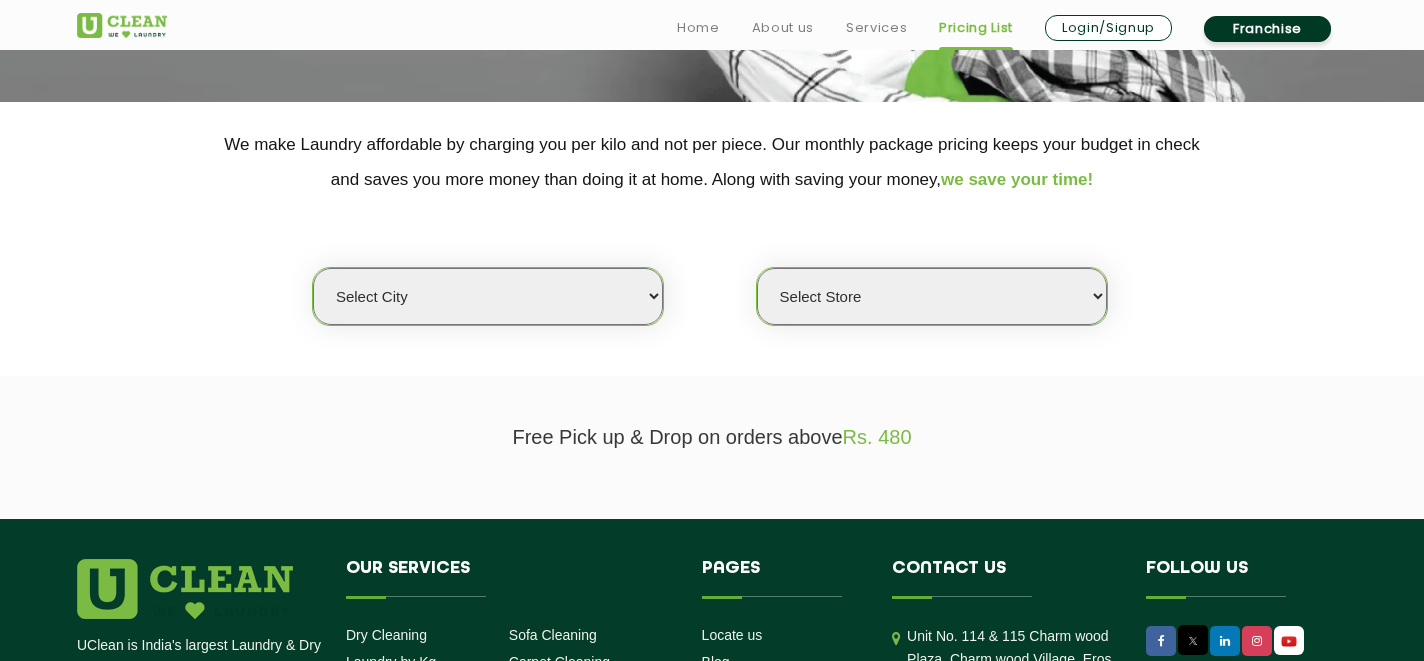 click on "Select city Aalo Agartala Agra Ahmedabad Akola Aligarh Alwar - UClean Select Amravati Aurangabad Ayodhya Bahadurgarh Bahraich Baleswar Baramulla Bareilly Barmer Barpeta Bathinda Belgaum Bengaluru Berhampur Bettiah Bhagalpur Bhilwara Bhiwadi Bhopal Bhubaneshwar Bidar Bikaner Bilaspur Bokaro Bongaigaon Chandigarh Chennai Chitrakoot Cochin Coimbatore Cooch Behar Coonoor Daman Danapur Darrang Daudnagar Dehradun Delhi Deoghar Dhanbad Dharwad Dhule Dibrugarh Digboi Dimapur Dindigul Duliajan Ellenabad Erode Faridabad Gandhidham Gandhinagar Garia Ghaziabad Goa Gohana Golaghat Gonda Gorakhpur Gurugram Guwahati Gwalior Haldwani Hamirpur Hanumangarh Haridwar Hingoli Hojai Howrah Hubli Hyderabad Imphal Indore Itanagar Jagdalpur Jagraon Jaipur Jaipur - Select Jammu Jamshedpur Jehanabad Jhansi Jodhpur Jorhat Kaithal Kakinada Kanpur Kargil Karimganj Kathmandu Kharupetia Khopoli Kochi Kohima Kokapet Kokrajhar Kolhapur Kolkata Kota - Select Kotdwar Krishnanagar Kundli Kurnool Latur Leh Longding Lower Subansiri Lucknow Madurai" at bounding box center (488, 296) 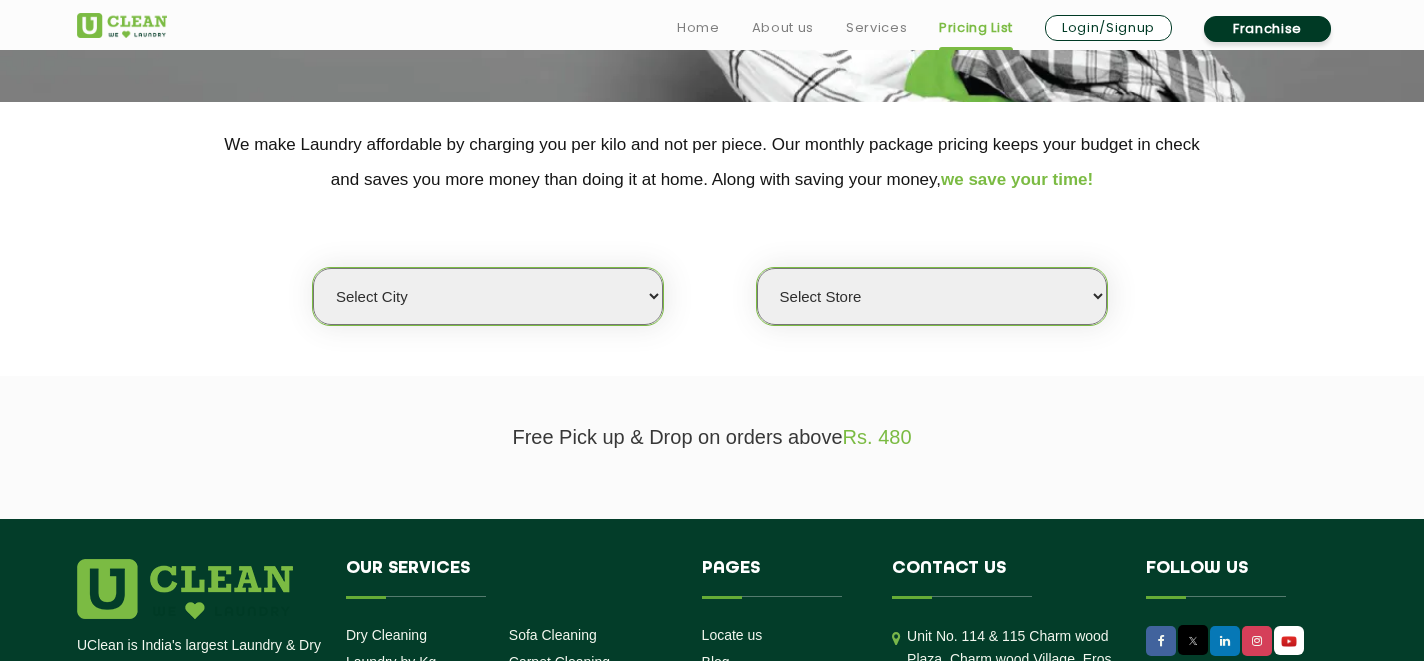 select on "40" 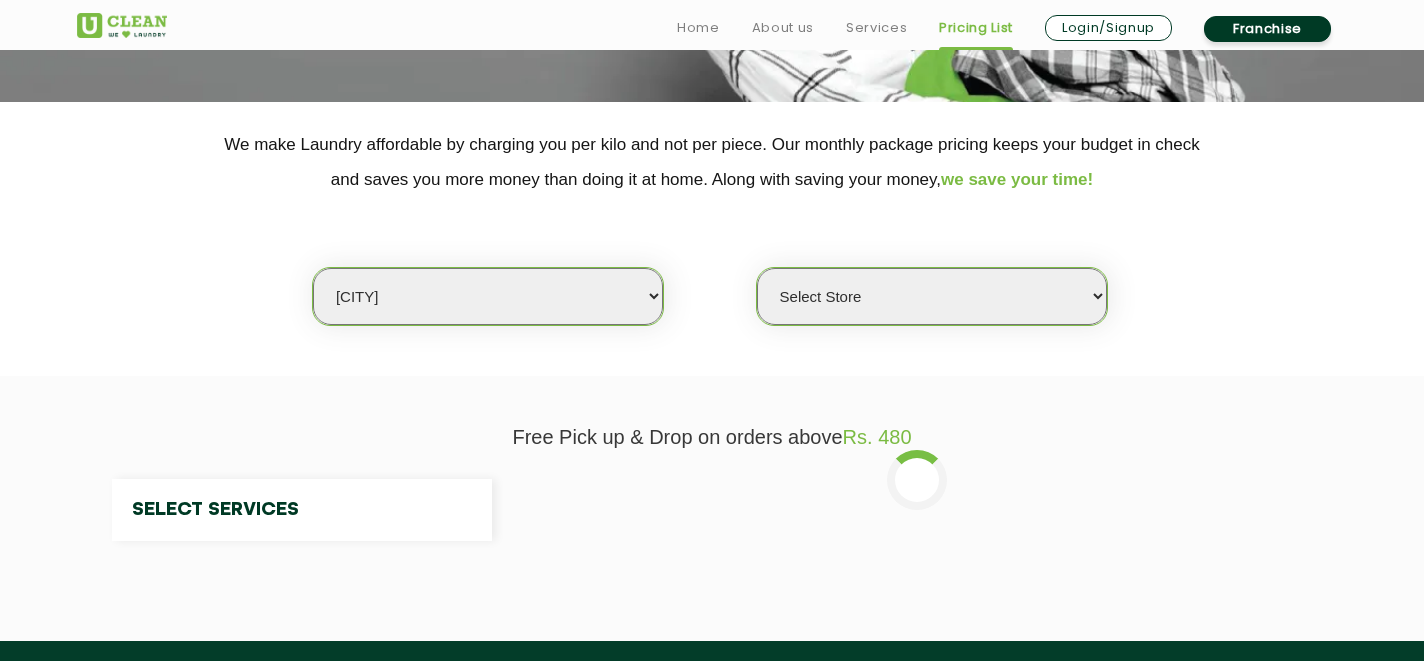 click on "Select Store" at bounding box center [932, 296] 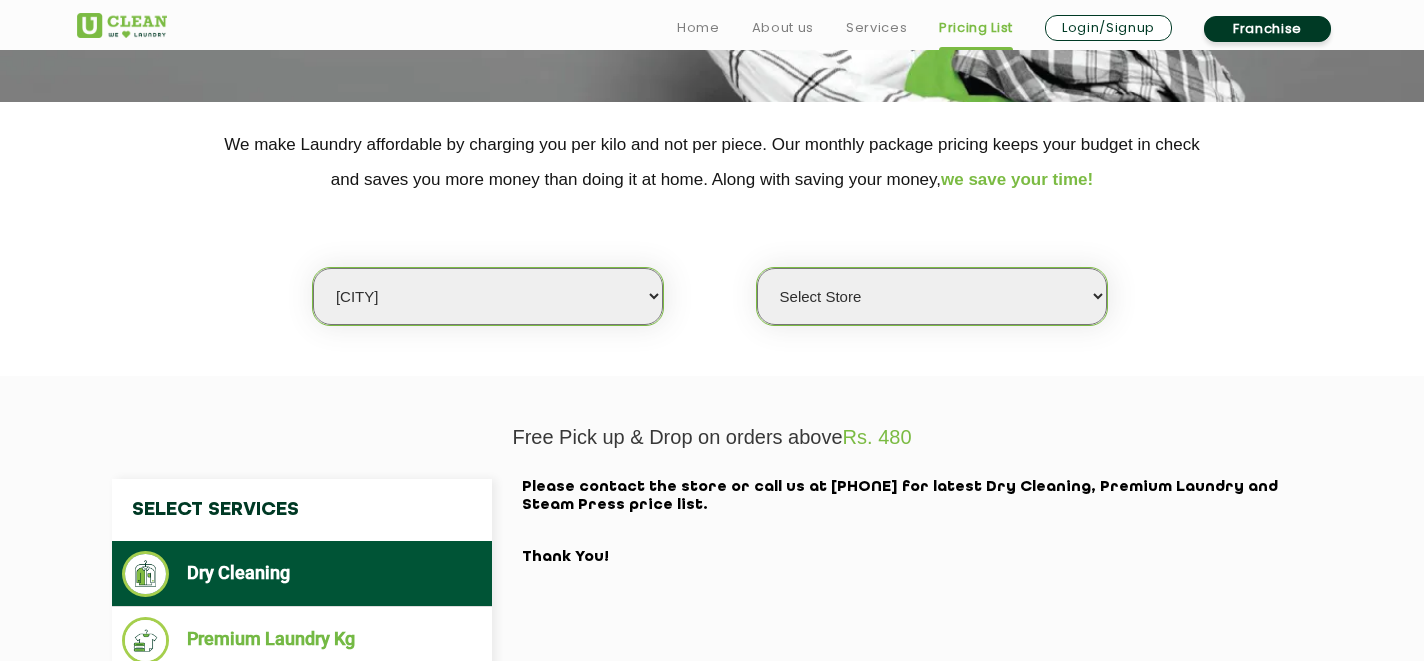 select on "365" 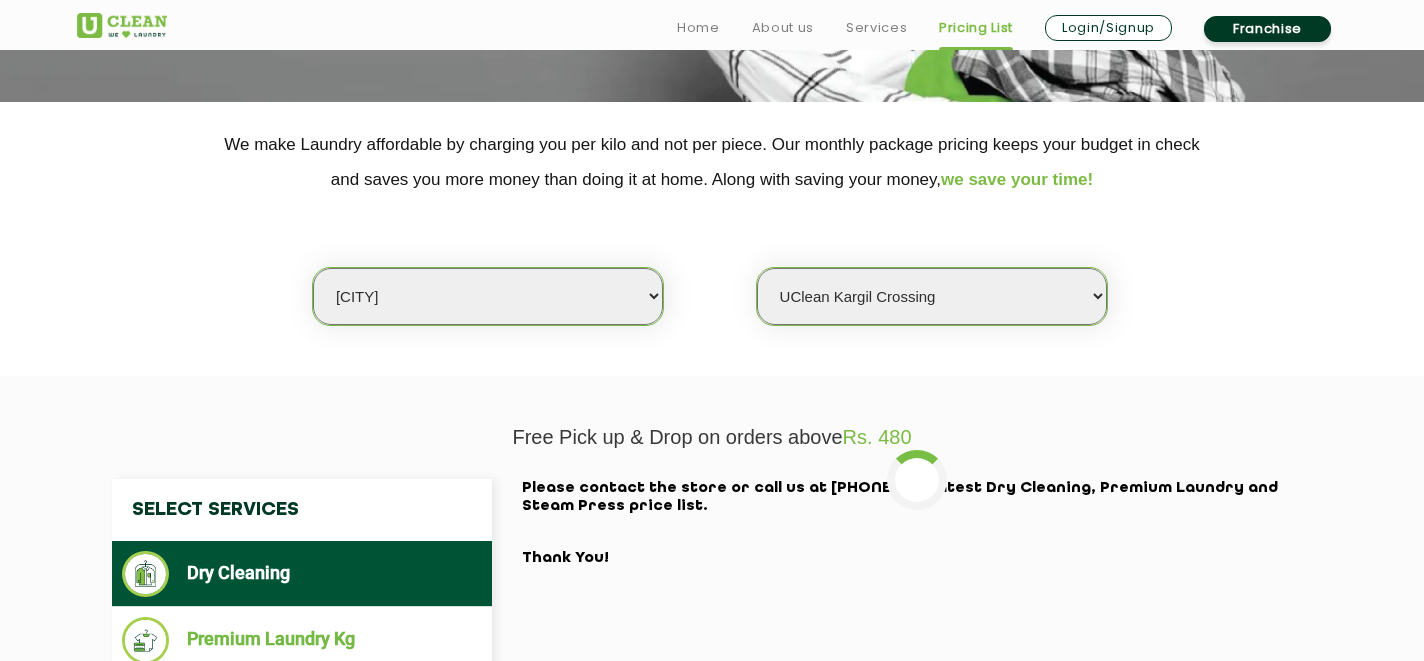 click on "Free Pick up & Drop on orders above  Rs. 480" 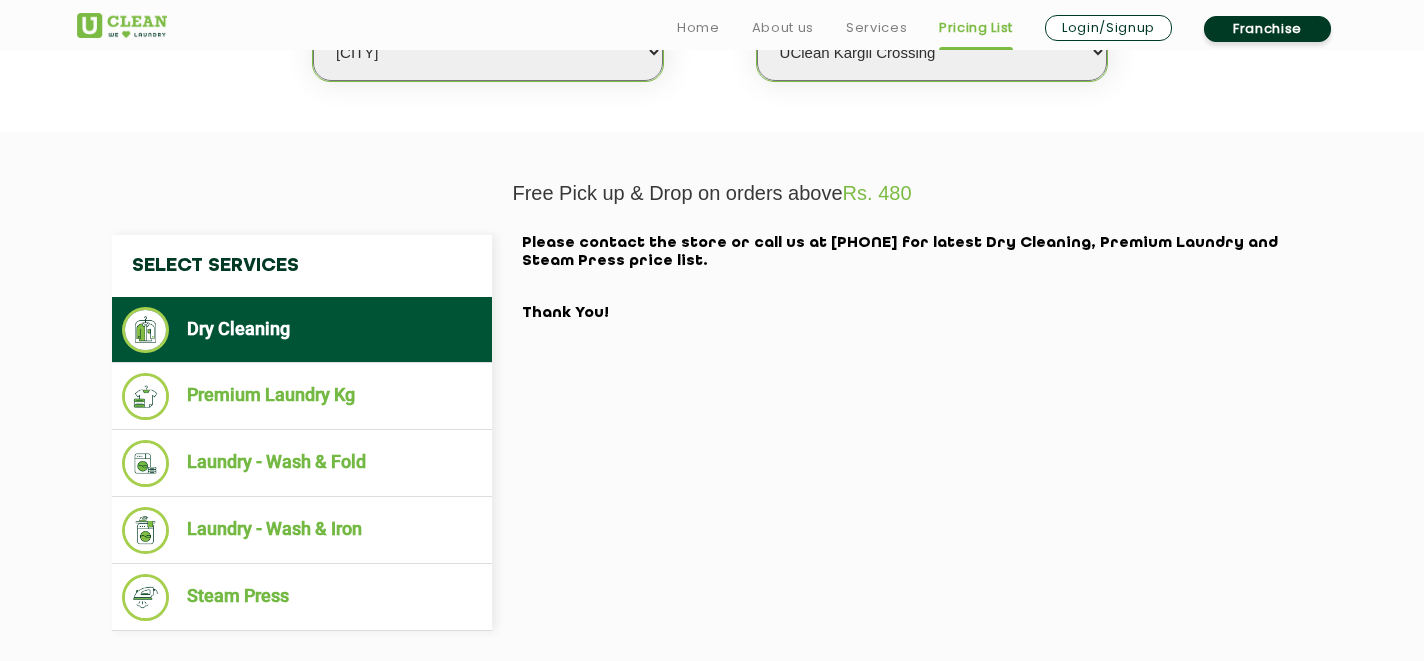 scroll, scrollTop: 640, scrollLeft: 0, axis: vertical 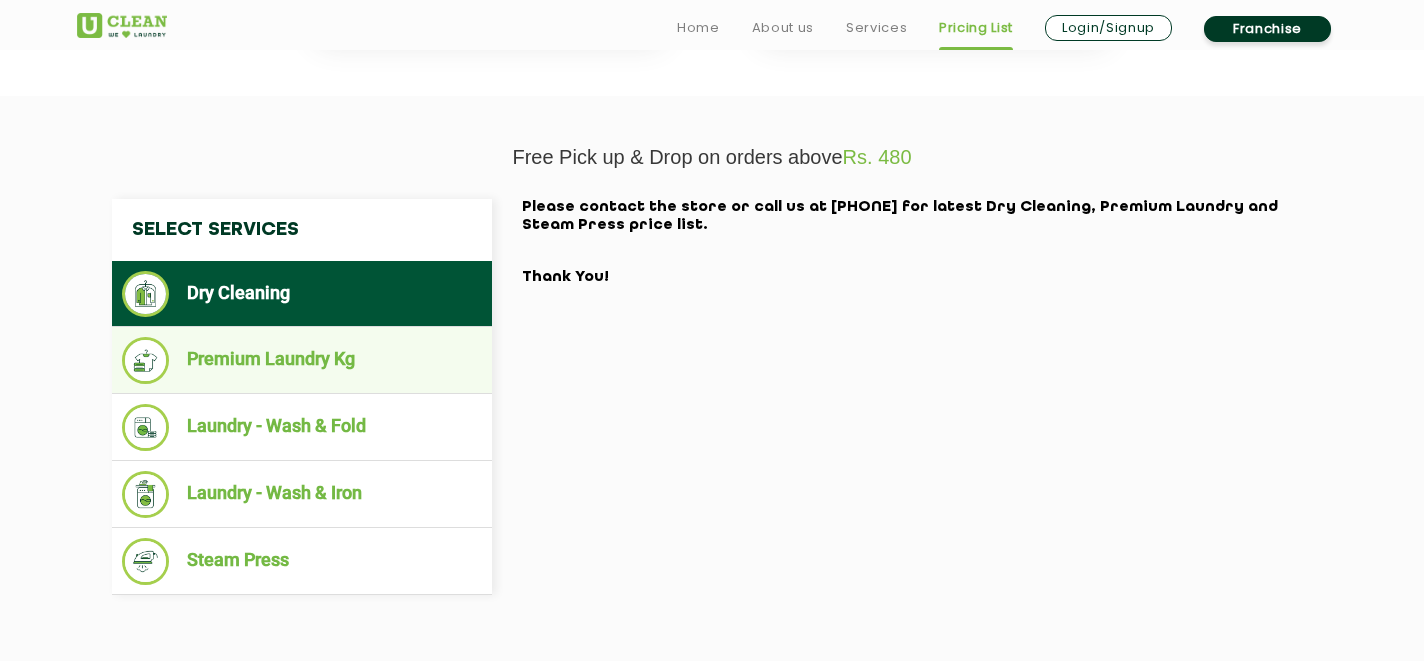click on "Premium Laundry Kg" at bounding box center [302, 360] 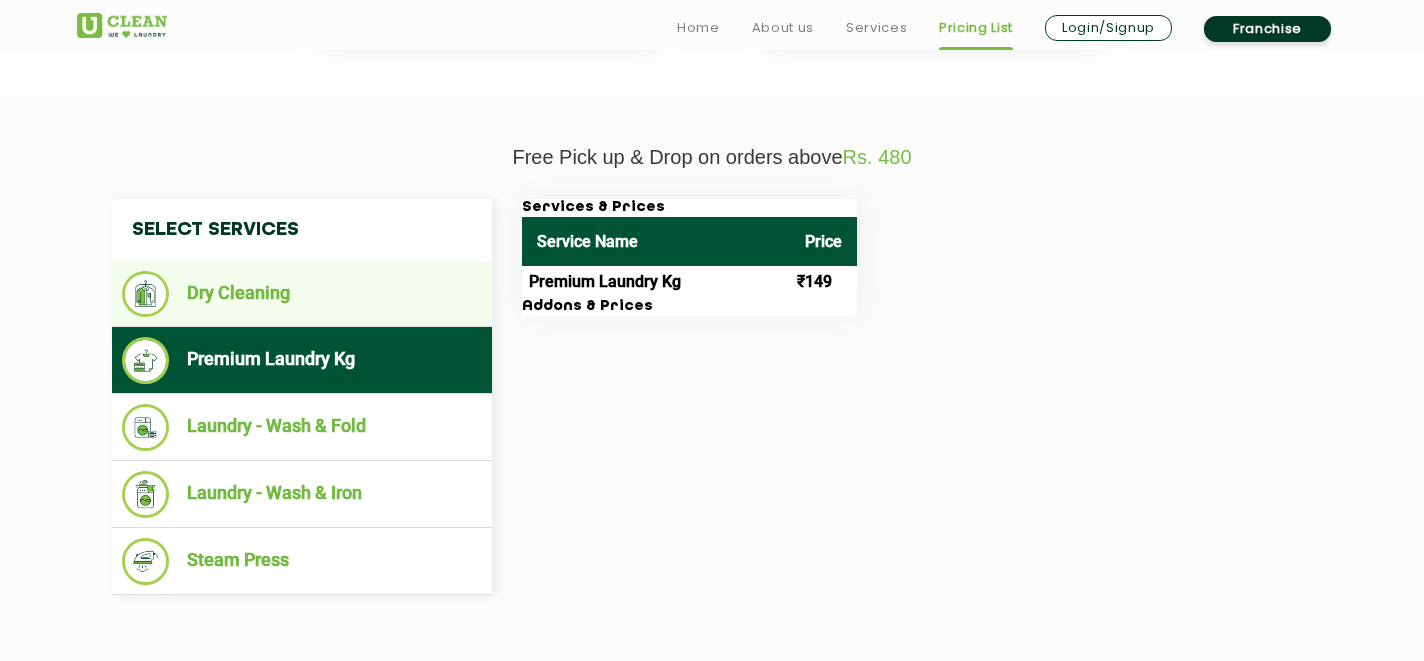 click on "Dry Cleaning" at bounding box center [302, 294] 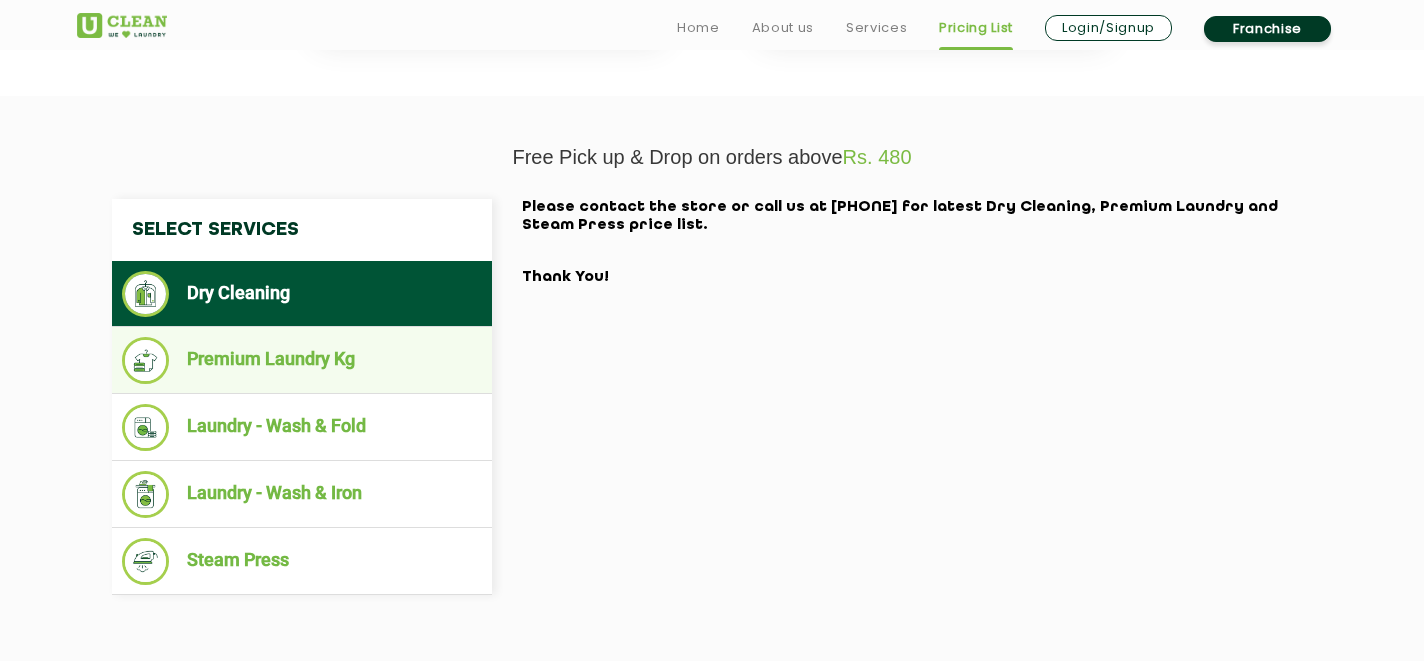 click on "Premium Laundry Kg" at bounding box center (302, 360) 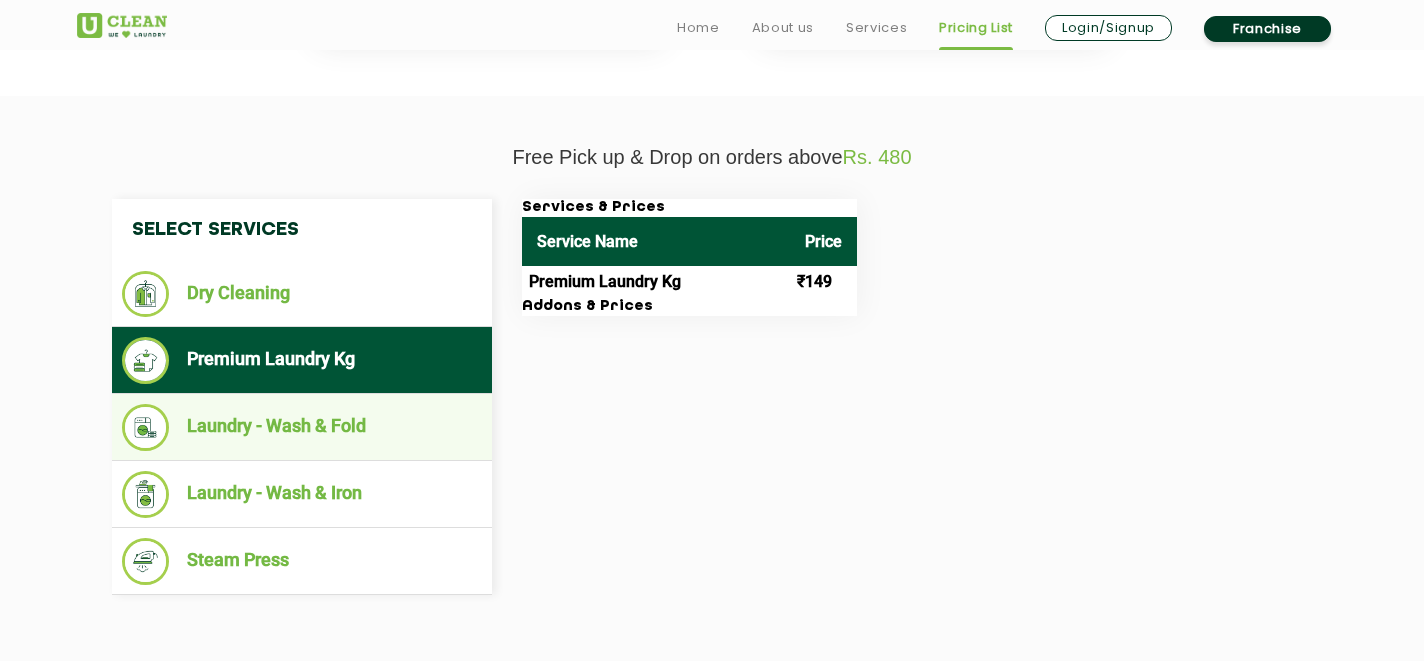 click on "Laundry - Wash & Fold" at bounding box center [302, 427] 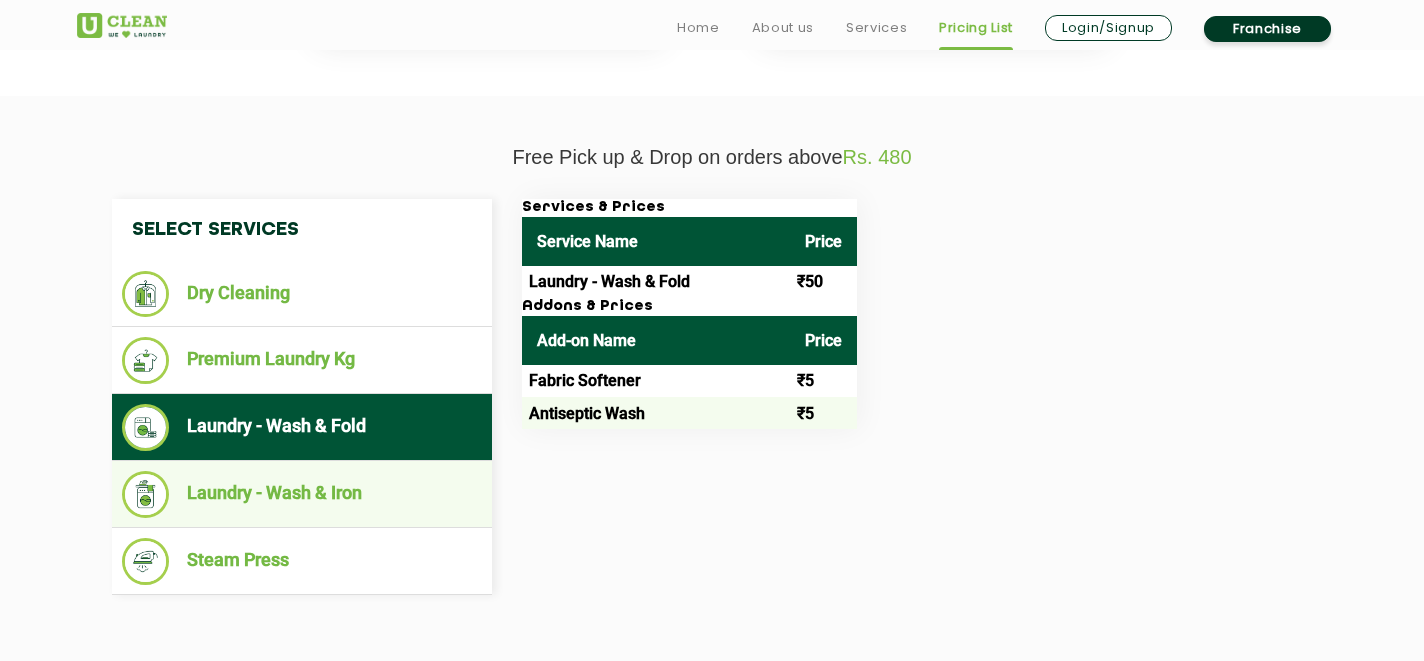 click on "Laundry - Wash & Iron" at bounding box center [302, 494] 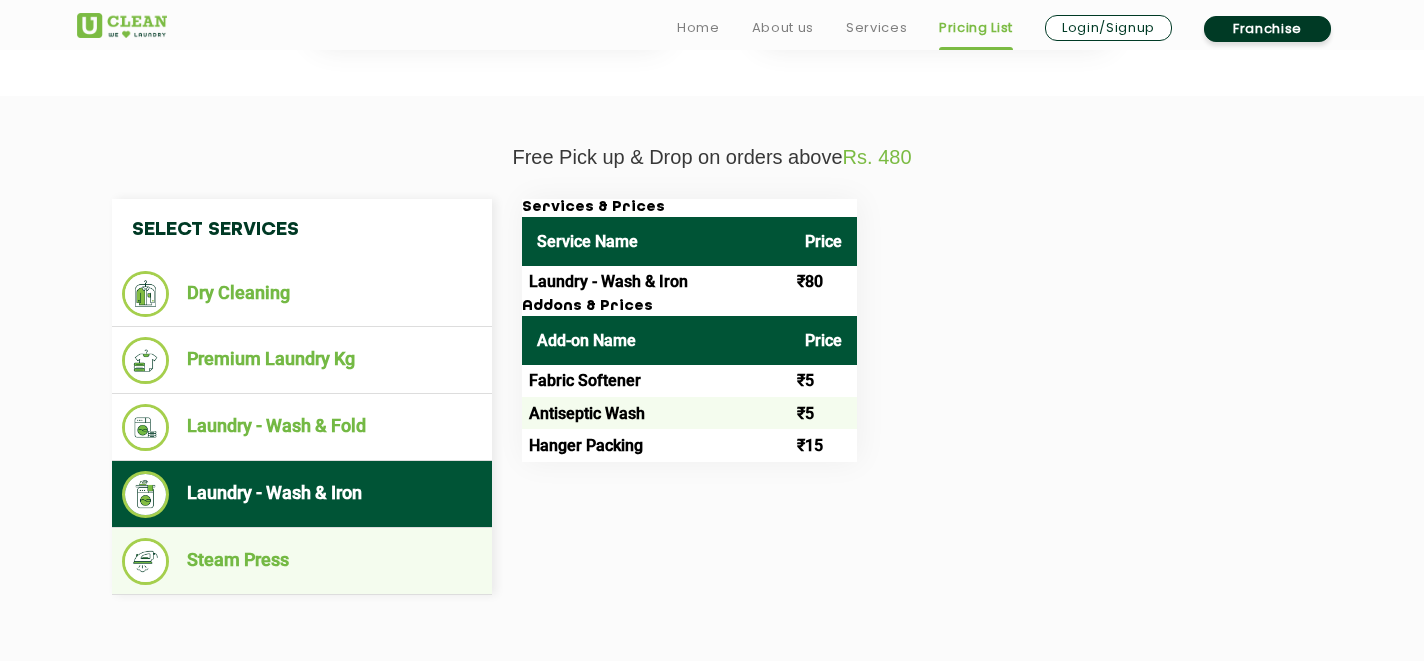 click on "Steam Press" at bounding box center (302, 561) 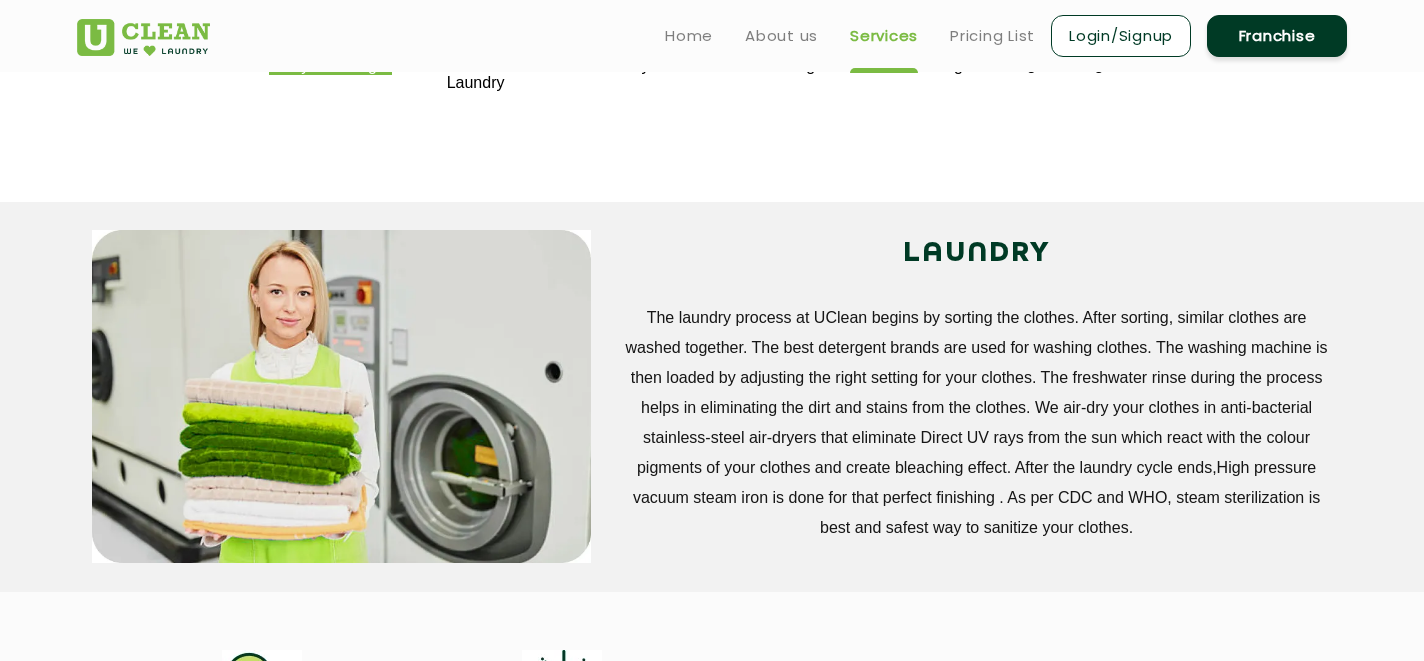 scroll, scrollTop: 0, scrollLeft: 0, axis: both 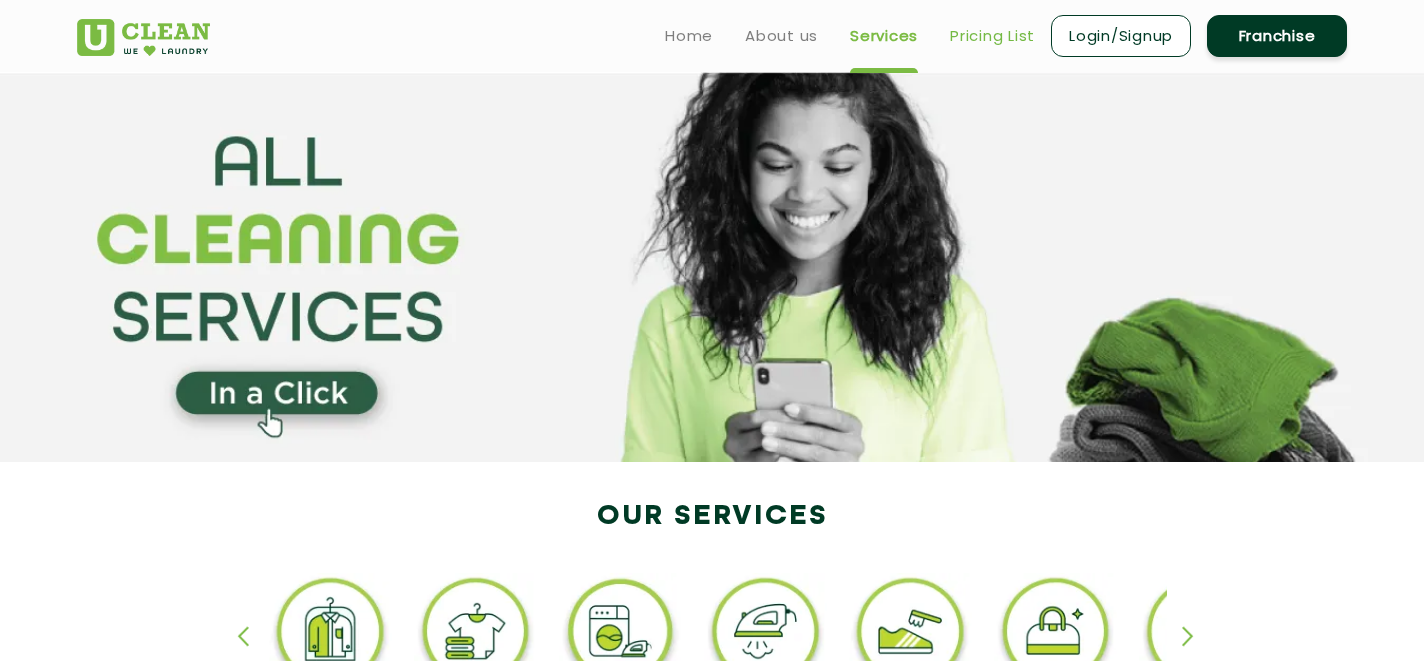 click on "Pricing List" at bounding box center (992, 36) 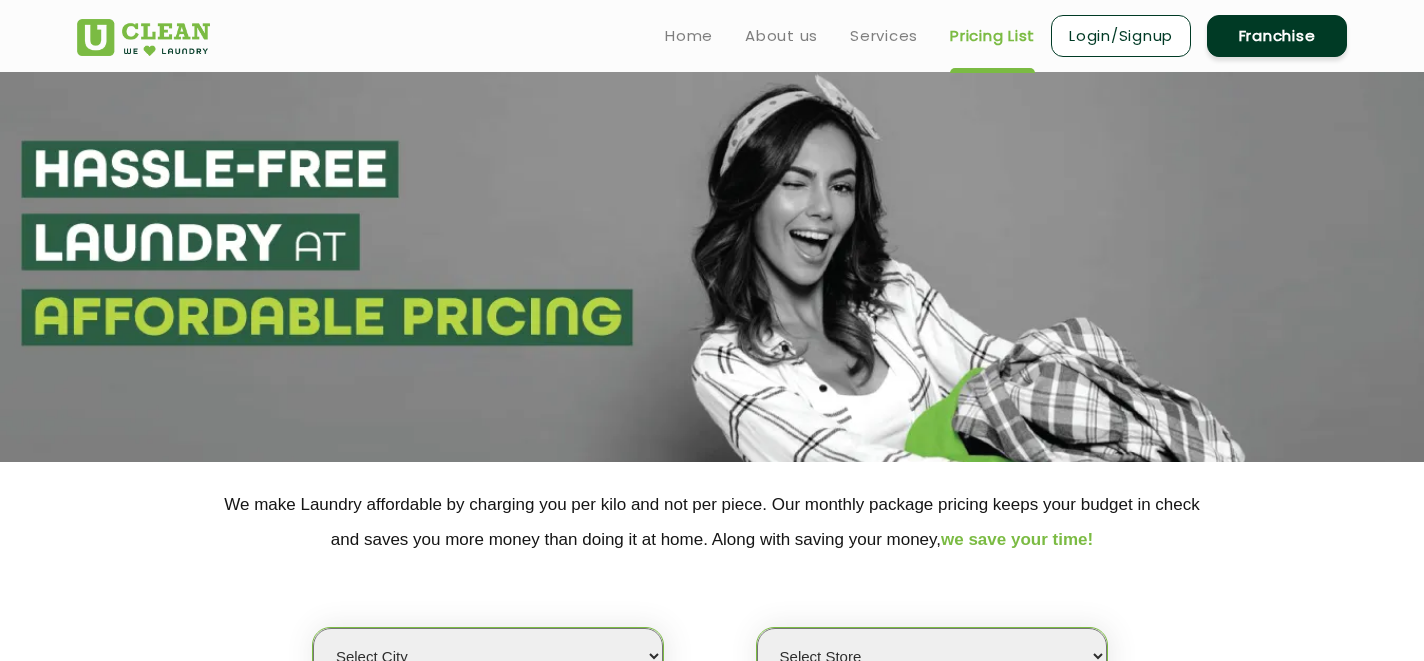 click 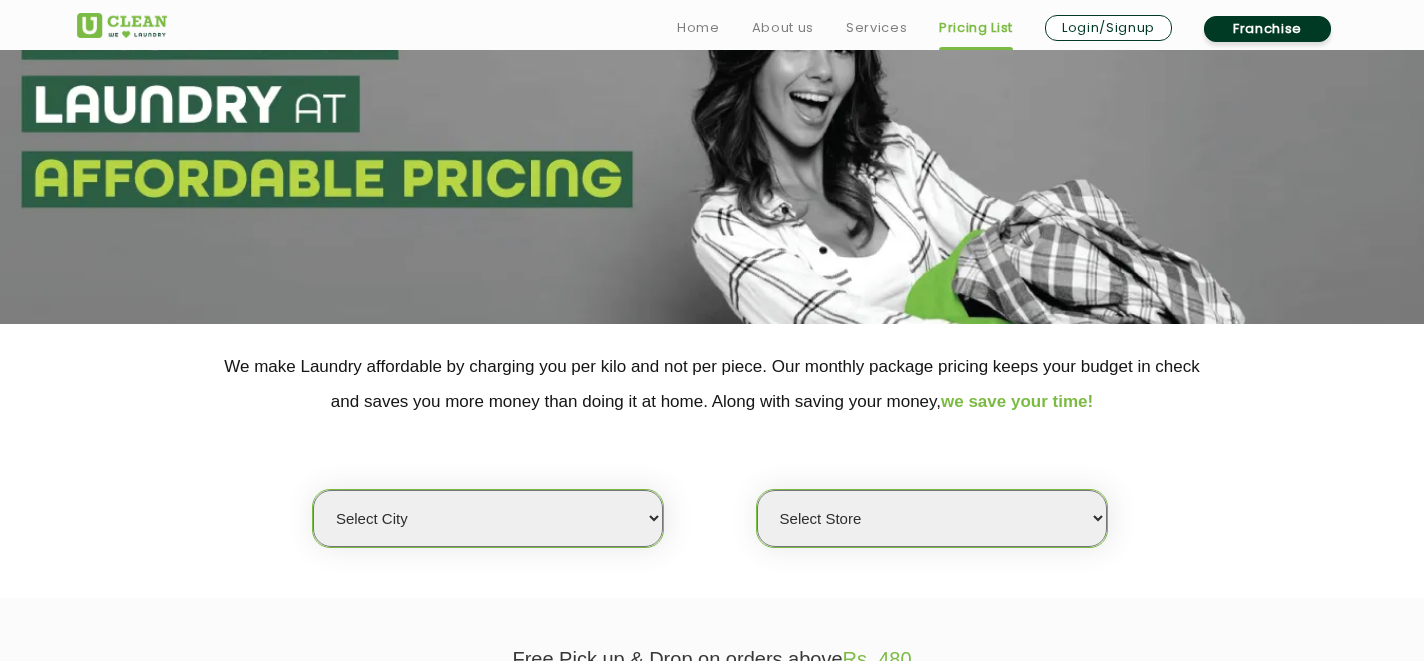 scroll, scrollTop: 200, scrollLeft: 0, axis: vertical 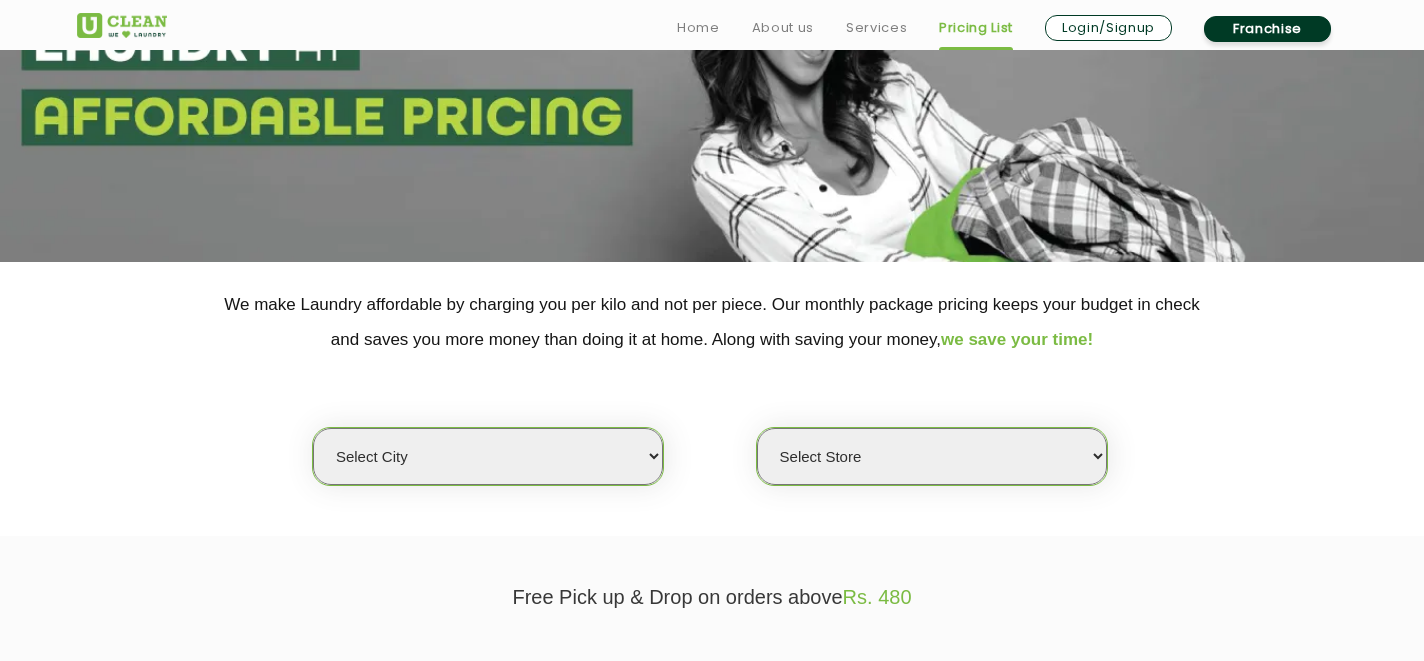 click on "Select city Aalo Agartala Agra Ahmedabad Akola Aligarh Alwar - UClean Select Amravati Aurangabad Ayodhya Bahadurgarh Bahraich Baleswar Baramulla Bareilly Barmer Barpeta Bathinda Belgaum Bengaluru Berhampur Bettiah Bhagalpur Bhilwara Bhiwadi Bhopal Bhubaneshwar Bidar Bikaner Bilaspur Bokaro Bongaigaon Chandigarh Chennai Chitrakoot Cochin Coimbatore Cooch Behar Coonoor Daman Danapur Darrang Daudnagar Dehradun Delhi Deoghar Dhanbad Dharwad Dhule Dibrugarh Digboi Dimapur Dindigul Duliajan Ellenabad Erode Faridabad Gandhidham Gandhinagar Garia Ghaziabad Goa Gohana Golaghat Gonda Gorakhpur Gurugram Guwahati Gwalior Haldwani Hamirpur Hanumangarh Haridwar Hingoli Hojai Howrah Hubli Hyderabad Imphal Indore Itanagar Jagdalpur Jagraon Jaipur Jaipur - Select Jammu Jamshedpur Jehanabad Jhansi Jodhpur Jorhat Kaithal Kakinada Kanpur Kargil Karimganj Kathmandu Kharupetia Khopoli Kochi Kohima Kokapet Kokrajhar Kolhapur Kolkata Kota - Select Kotdwar Krishnanagar Kundli Kurnool Latur Leh Longding Lower Subansiri Lucknow Madurai" at bounding box center [488, 456] 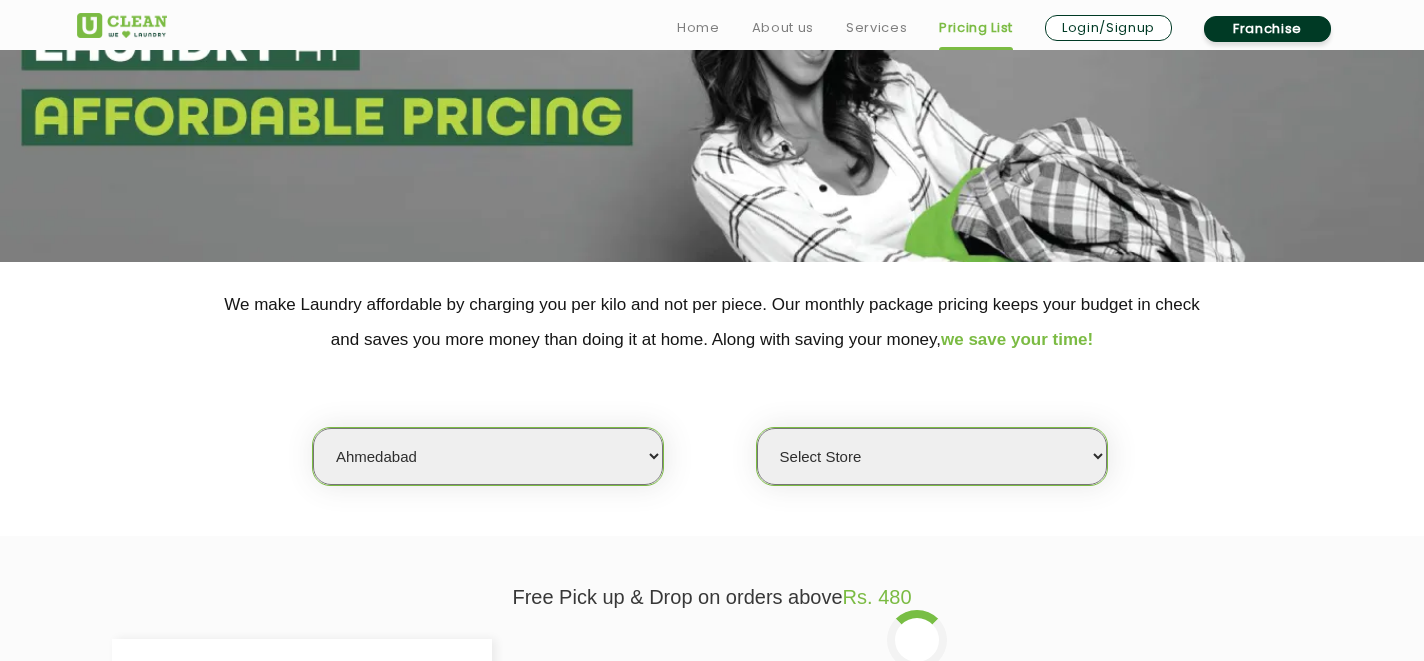 click on "Select Store" at bounding box center (932, 456) 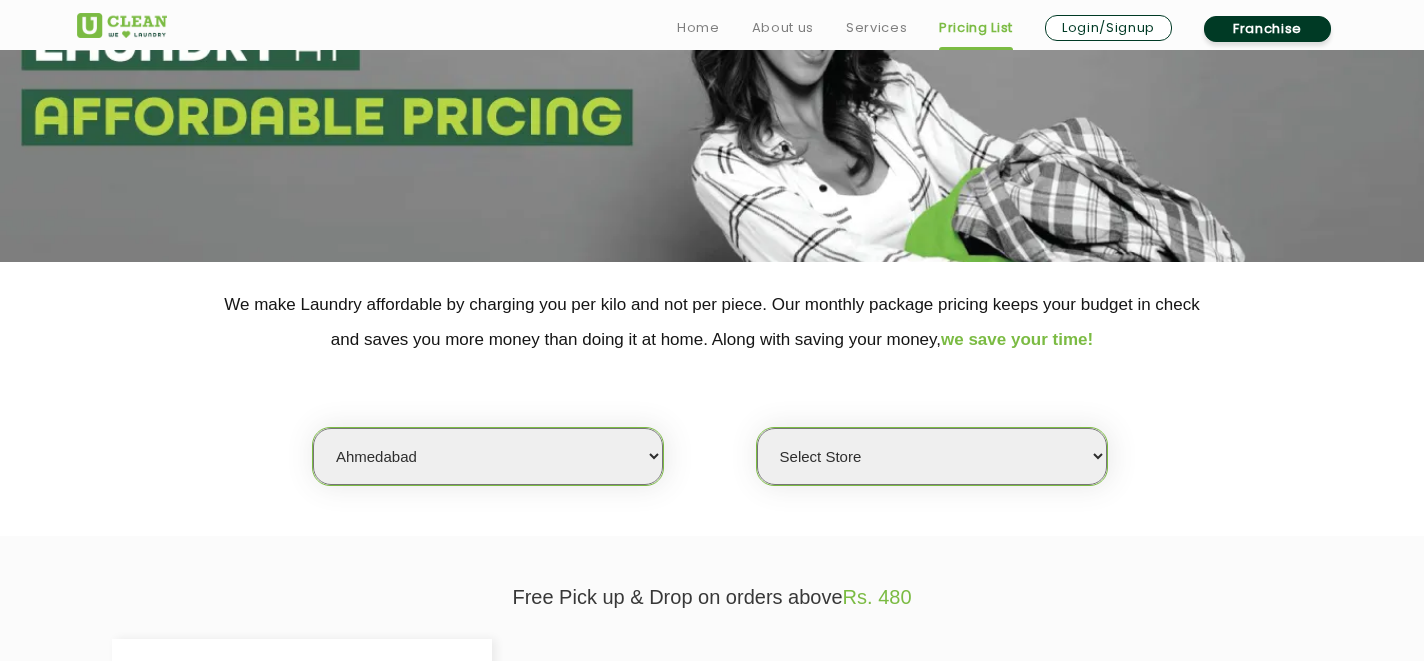 select on "0" 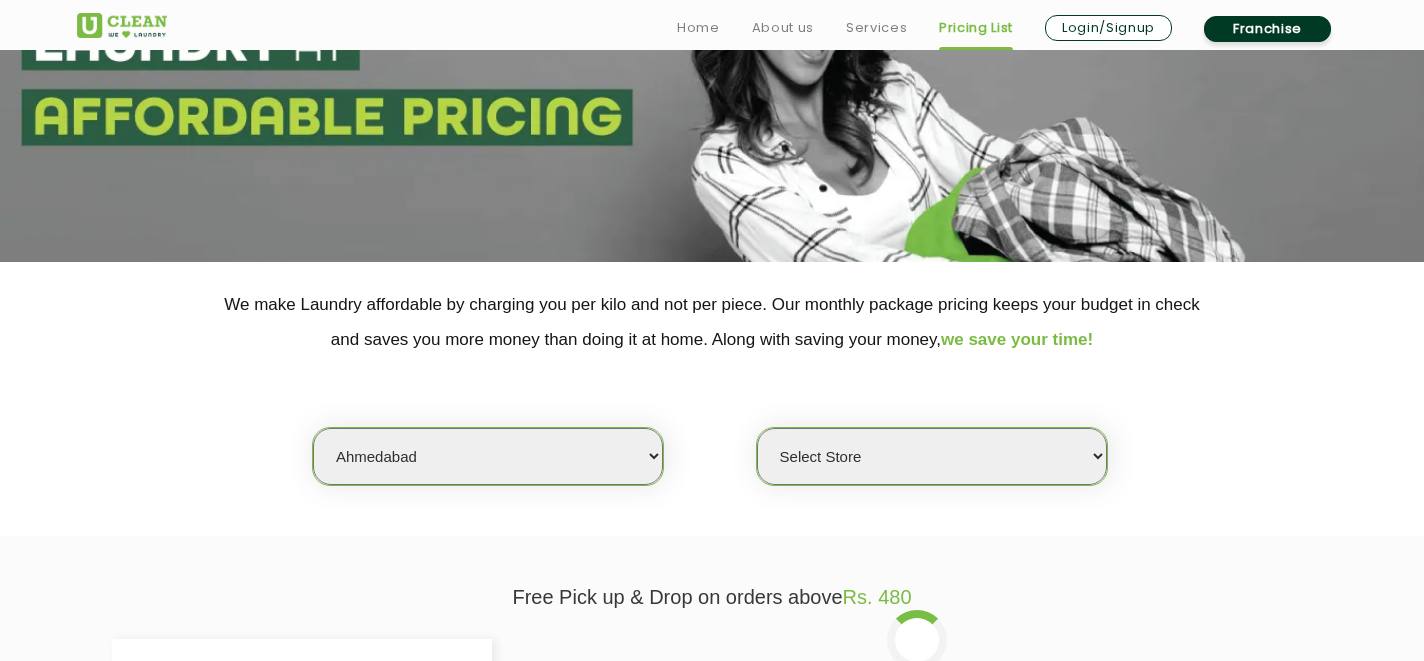 click on "Select city Aalo Agartala Agra Ahmedabad Akola Aligarh Alwar - UClean Select Amravati Aurangabad Ayodhya Bahadurgarh Bahraich Baleswar Baramulla Bareilly Barmer Barpeta Bathinda Belgaum Bengaluru Berhampur Bettiah Bhagalpur Bhilwara Bhiwadi Bhopal Bhubaneshwar Bidar Bikaner Bilaspur Bokaro Bongaigaon Chandigarh Chennai Chitrakoot Cochin Coimbatore Cooch Behar Coonoor Daman Danapur Darrang Daudnagar Dehradun Delhi Deoghar Dhanbad Dharwad Dhule Dibrugarh Digboi Dimapur Dindigul Duliajan Ellenabad Erode Faridabad Gandhidham Gandhinagar Garia Ghaziabad Goa Gohana Golaghat Gonda Gorakhpur Gurugram Guwahati Gwalior Haldwani Hamirpur Hanumangarh Haridwar Hingoli Hojai Howrah Hubli Hyderabad Imphal Indore Itanagar Jagdalpur Jagraon Jaipur Jaipur - Select Jammu Jamshedpur Jehanabad Jhansi Jodhpur Jorhat Kaithal Kakinada Kanpur Kargil Karimganj Kathmandu Kharupetia Khopoli Kochi Kohima Kokapet Kokrajhar Kolhapur Kolkata Kota - Select Kotdwar Krishnanagar Kundli Kurnool Latur Leh Longding Lower Subansiri Lucknow Madurai" at bounding box center [488, 456] 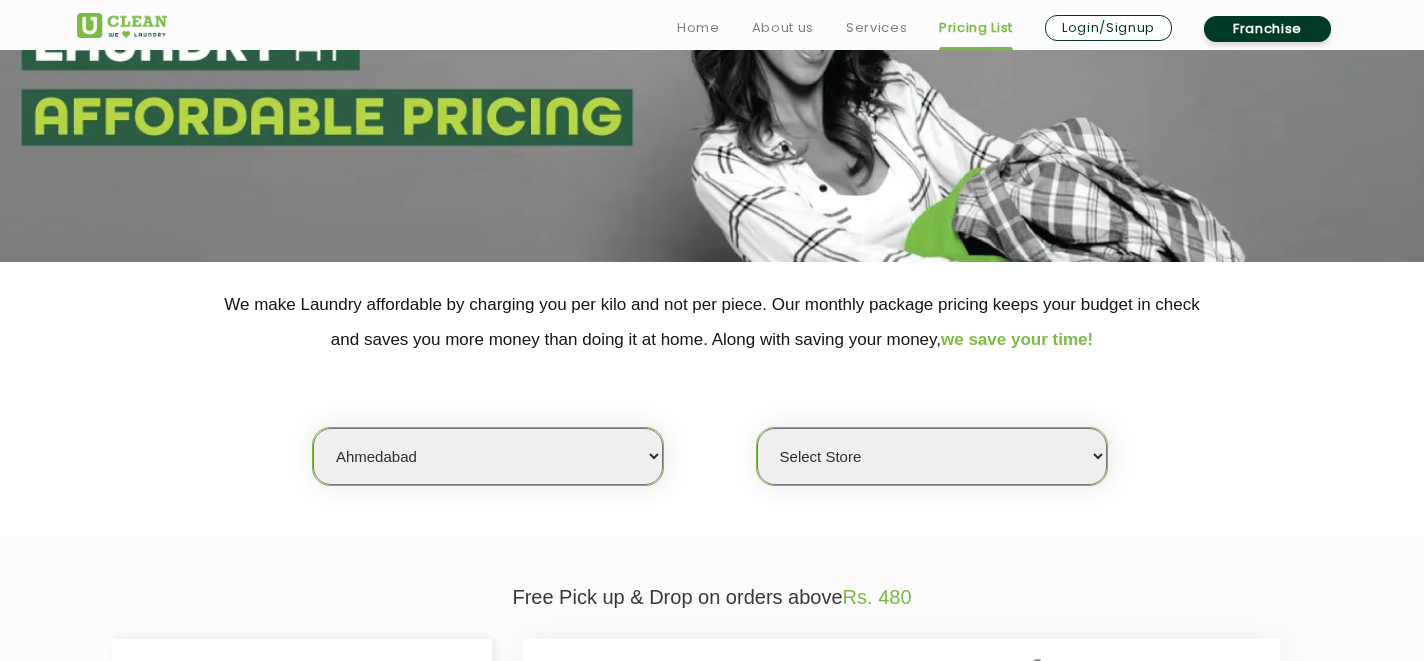 select on "128" 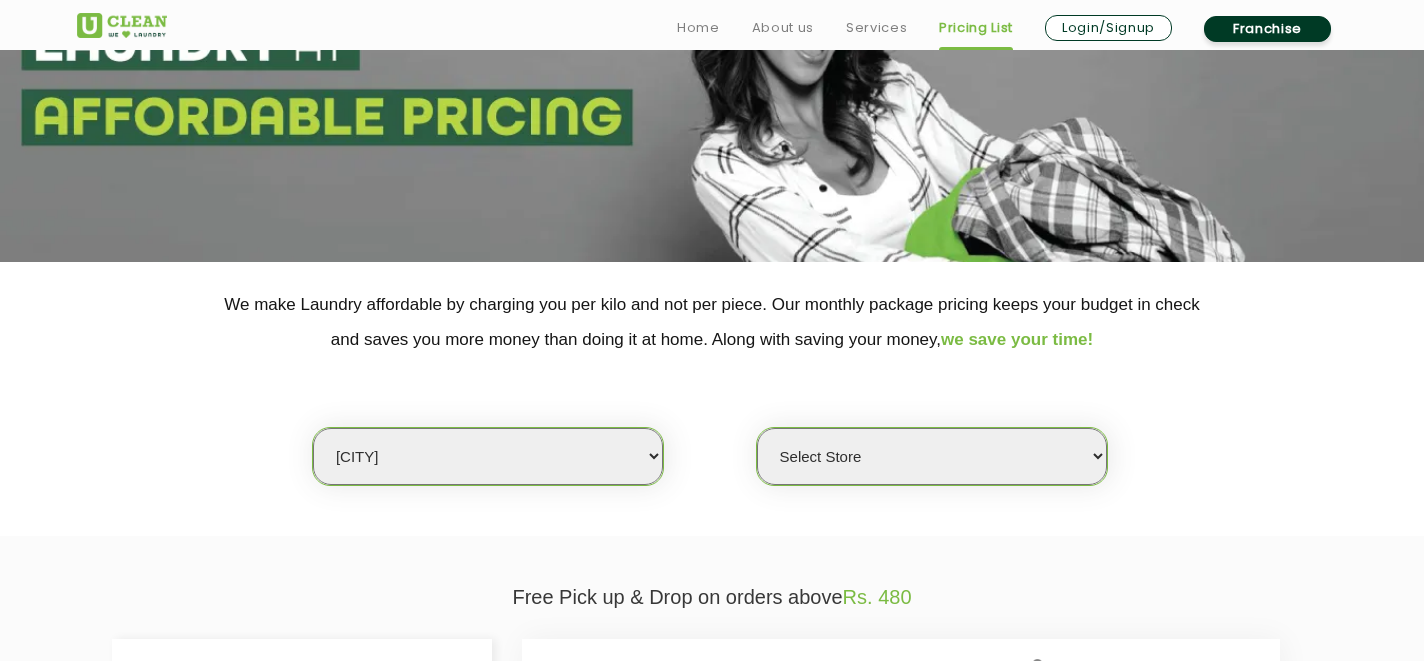 click on "Select Store UClean Shivranjani" at bounding box center (932, 456) 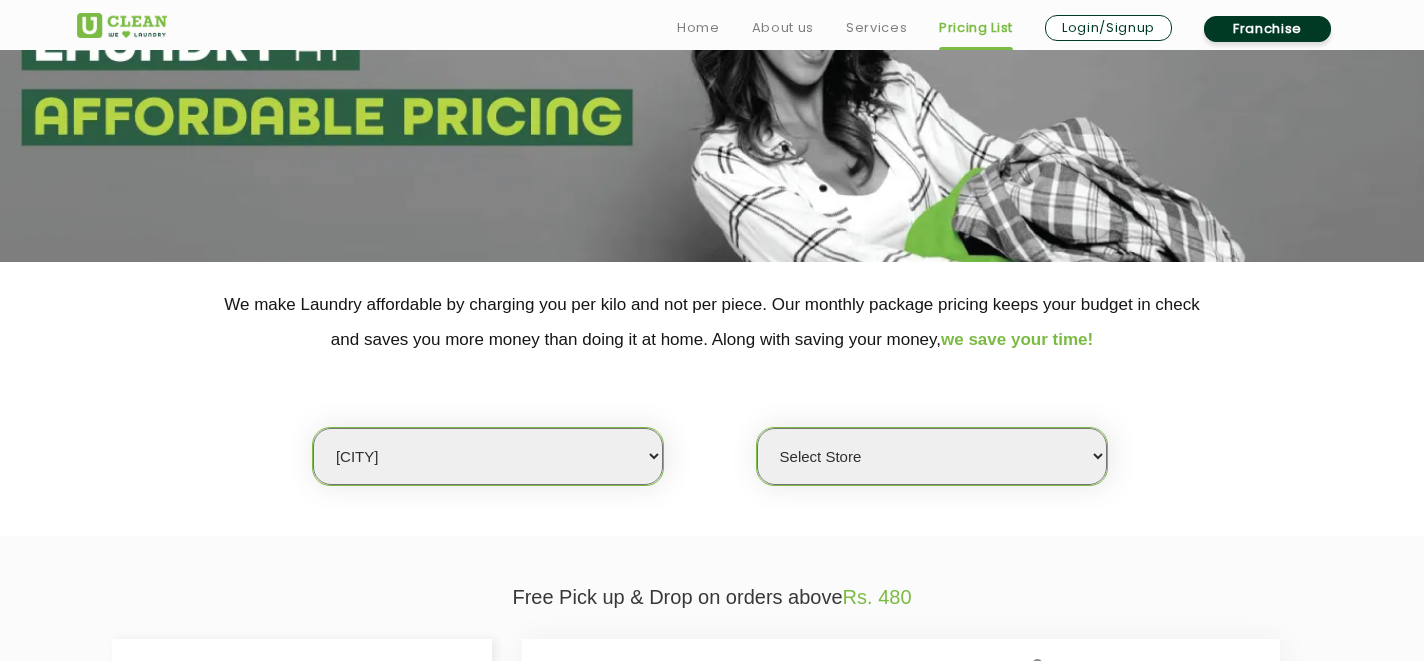 select on "363" 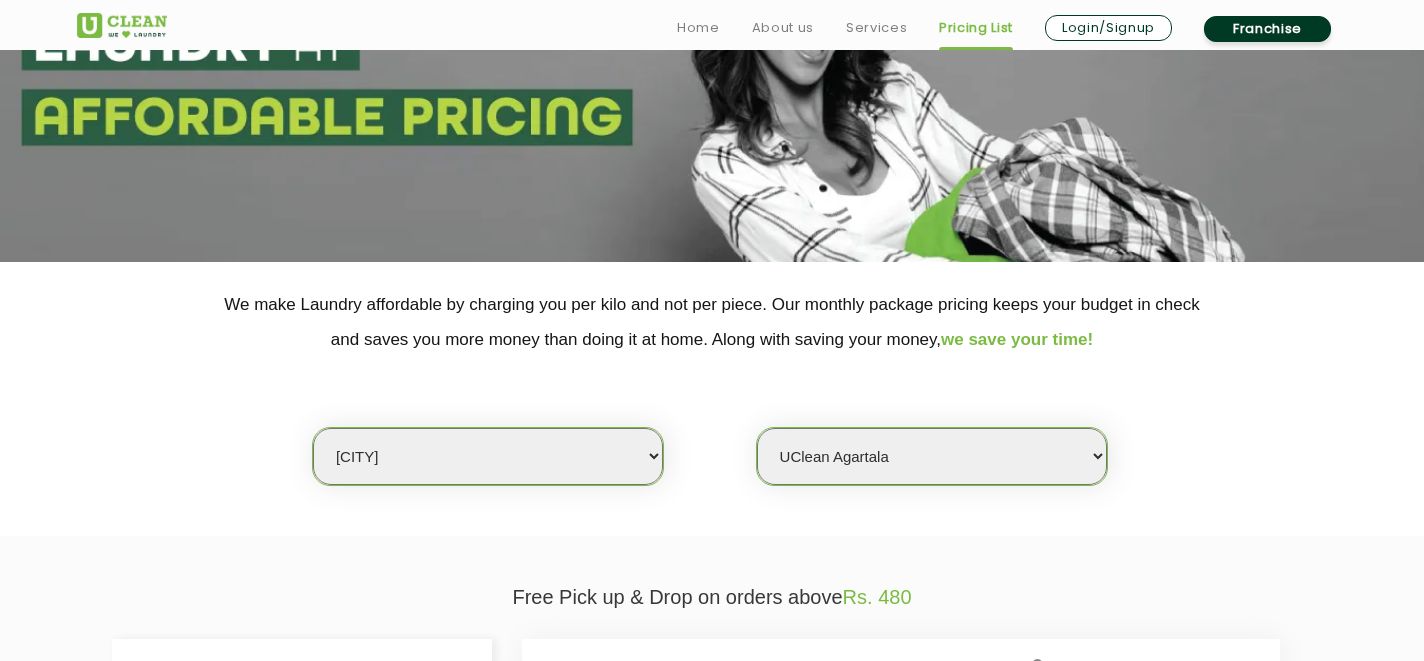 click on "We make Laundry affordable by charging you per kilo and not per piece. Our monthly package pricing keeps your budget in check   and saves you more money than doing it at home. Along with saving your money,  we save your time! Select city Aalo Agartala Agra Ahmedabad Akola Aligarh Alwar - UClean Select Amravati Aurangabad Ayodhya Bahadurgarh Bahraich Baleswar Baramulla Bareilly Barmer Barpeta Bathinda Belgaum Bengaluru Berhampur Bettiah Bhagalpur Bhilwara Bhiwadi Bhopal Bhubaneshwar Bidar Bikaner Bilaspur Bokaro Bongaigaon Chandigarh Chennai Chitrakoot Cochin Coimbatore Cooch Behar Coonoor Daman Danapur Darrang Daudnagar Dehradun Delhi Deoghar Dhanbad Dharwad Dhule Dibrugarh Digboi Dimapur Dindigul Duliajan Ellenabad Erode Faridabad Gandhidham Gandhinagar Garia Ghaziabad Goa Gohana Golaghat Gonda Gorakhpur Gurugram Guwahati Gwalior Haldwani Hamirpur Hanumangarh Haridwar Hingoli Hojai Howrah Hubli Hyderabad Imphal Indore Itanagar Jagdalpur Jagraon Jaipur Jaipur - Select Jammu Jamshedpur Jehanabad Jhansi Jodhpur" 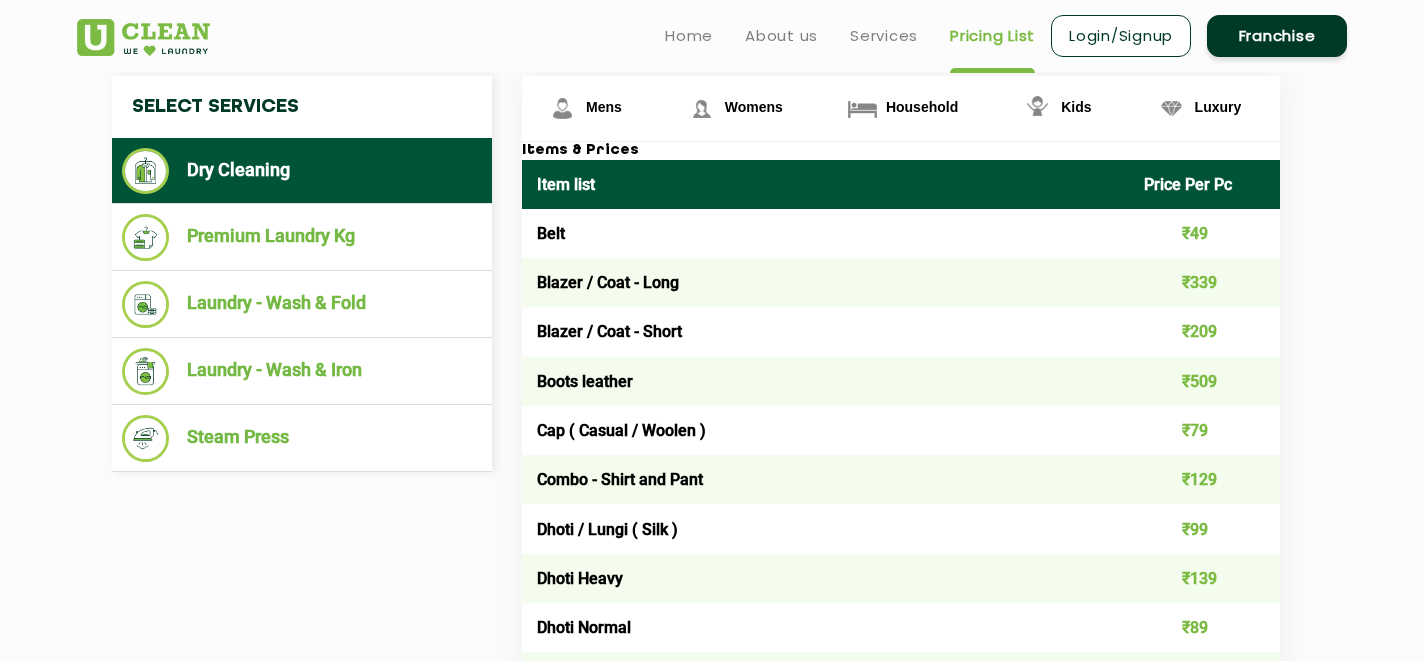 scroll, scrollTop: 760, scrollLeft: 0, axis: vertical 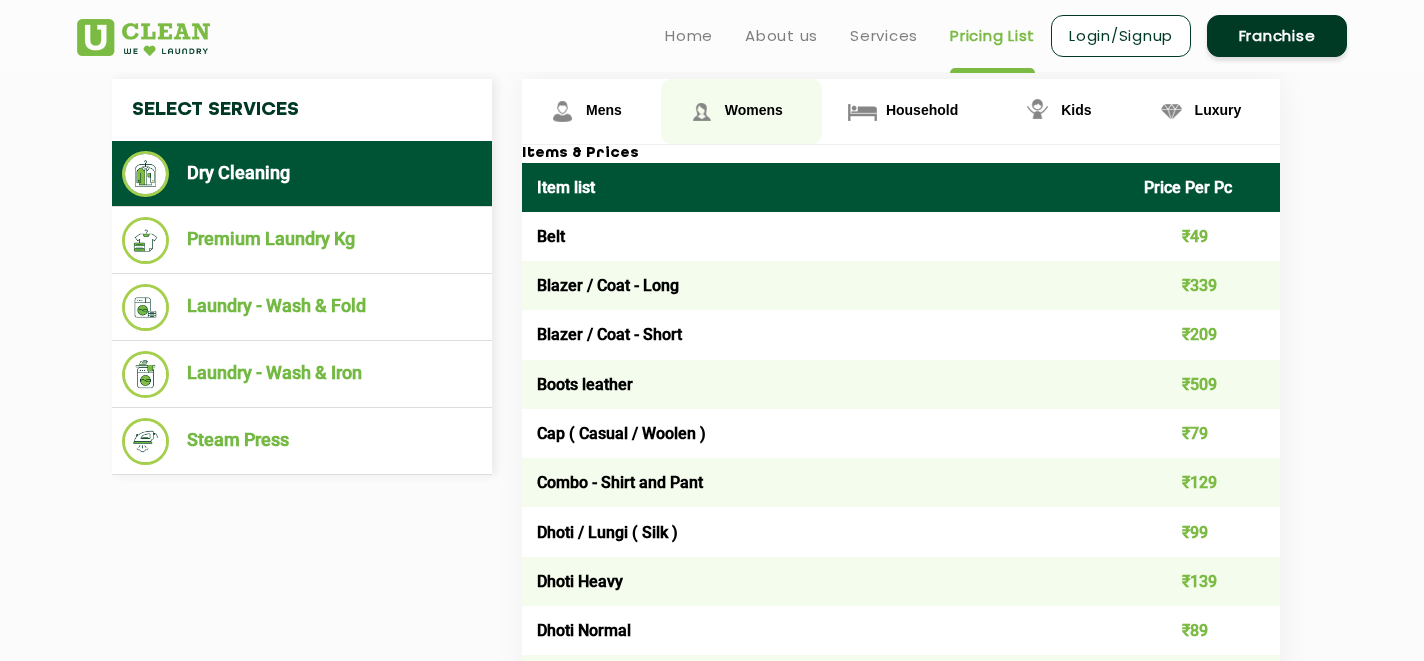 click at bounding box center (562, 111) 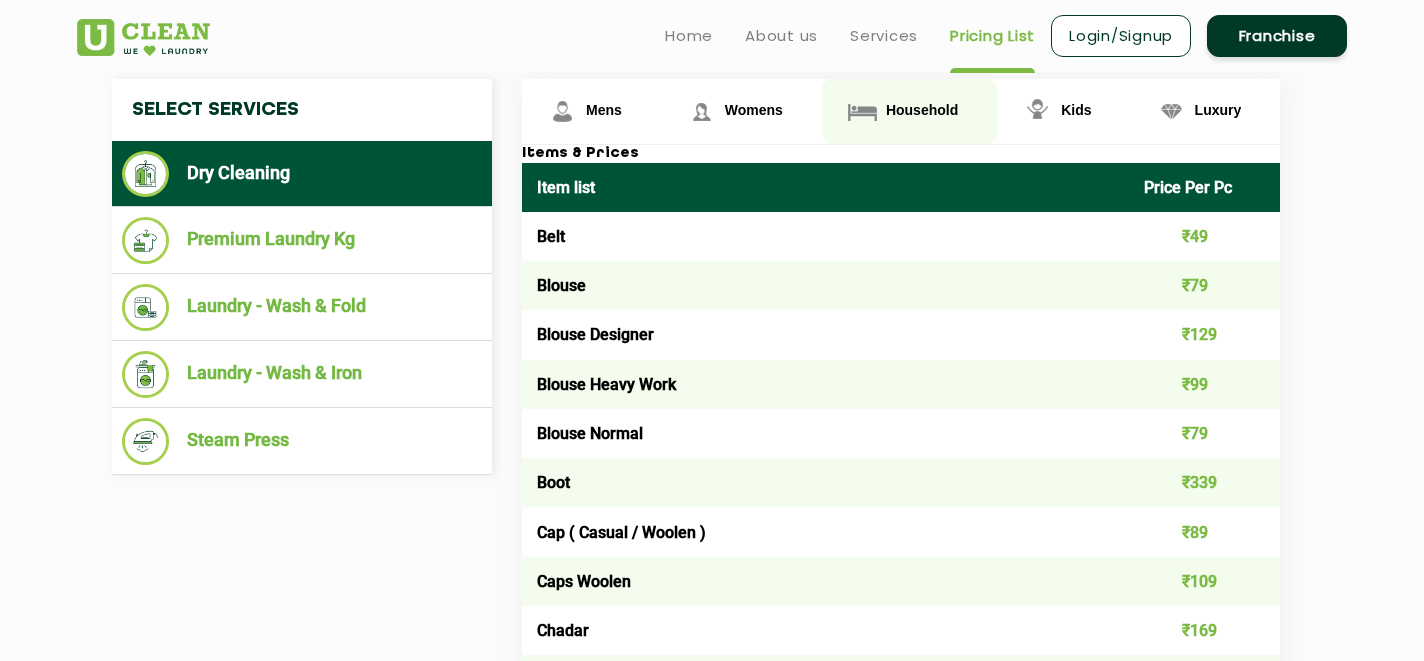 click on "Household" at bounding box center (591, 111) 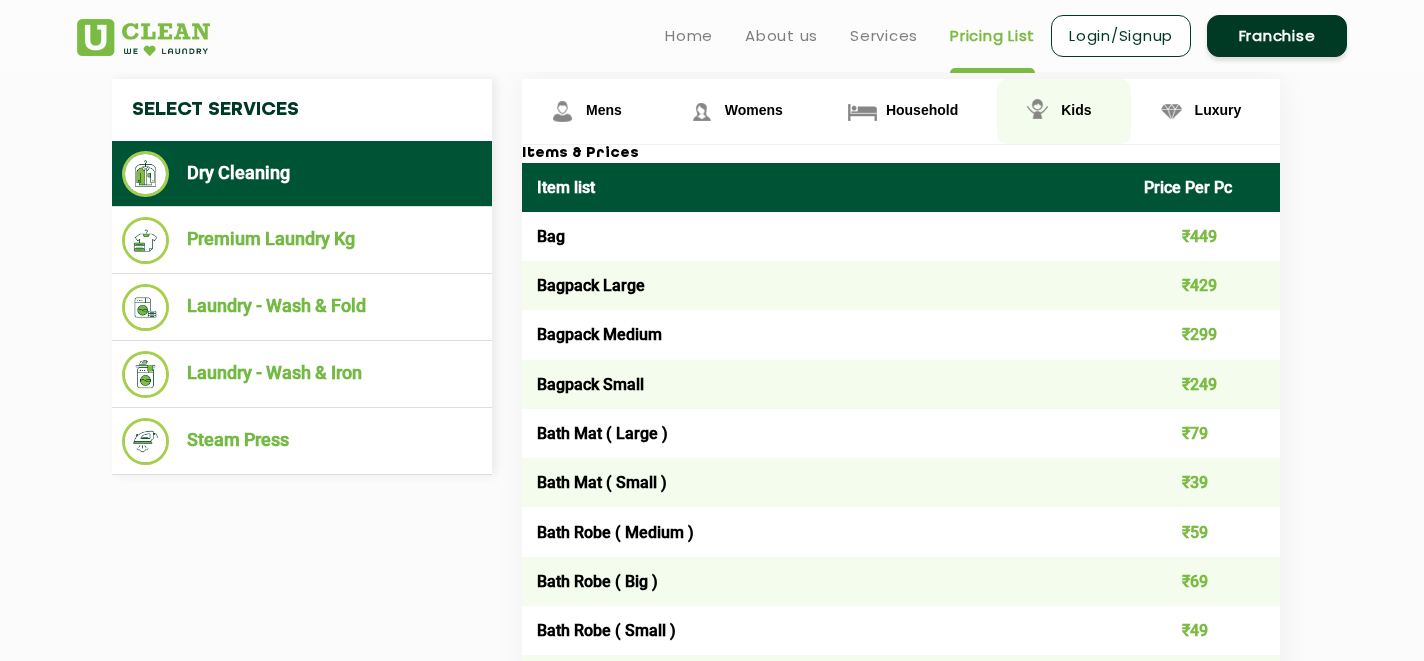 click on "Kids" at bounding box center [591, 111] 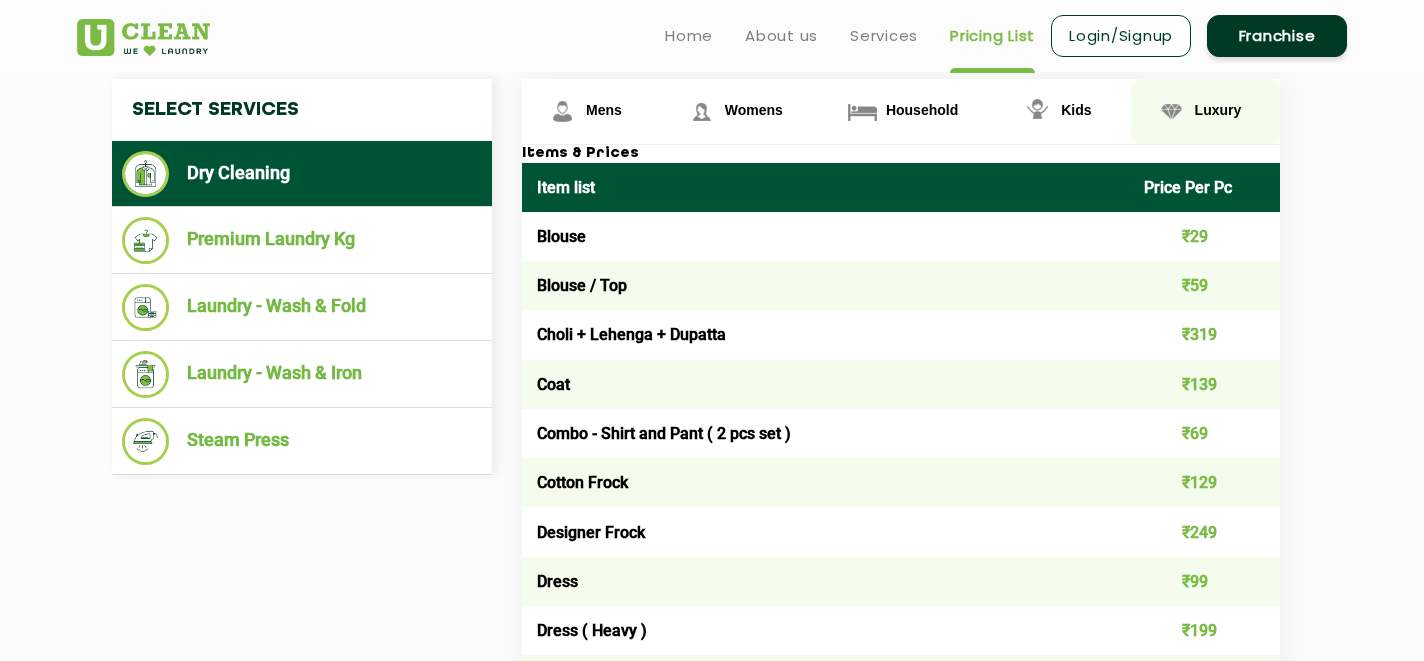 click on "Luxury" at bounding box center [604, 110] 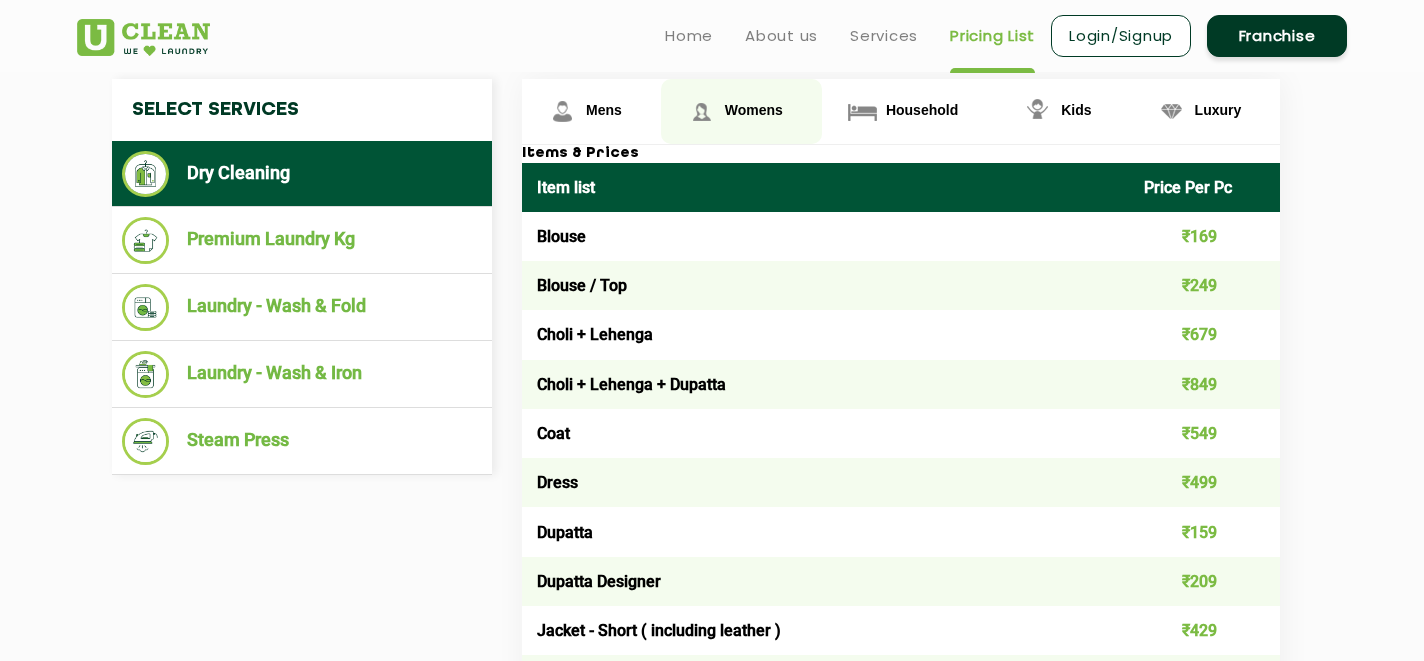 click on "Womens" at bounding box center [604, 110] 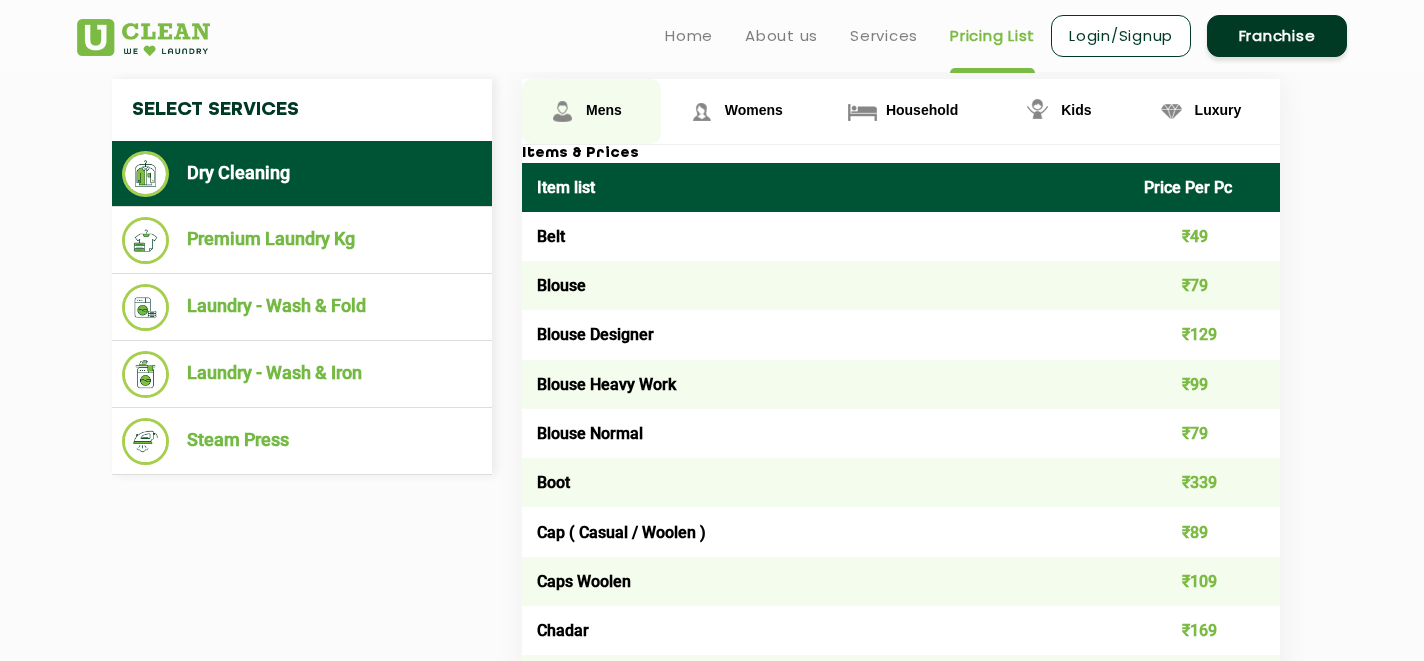 click at bounding box center (562, 111) 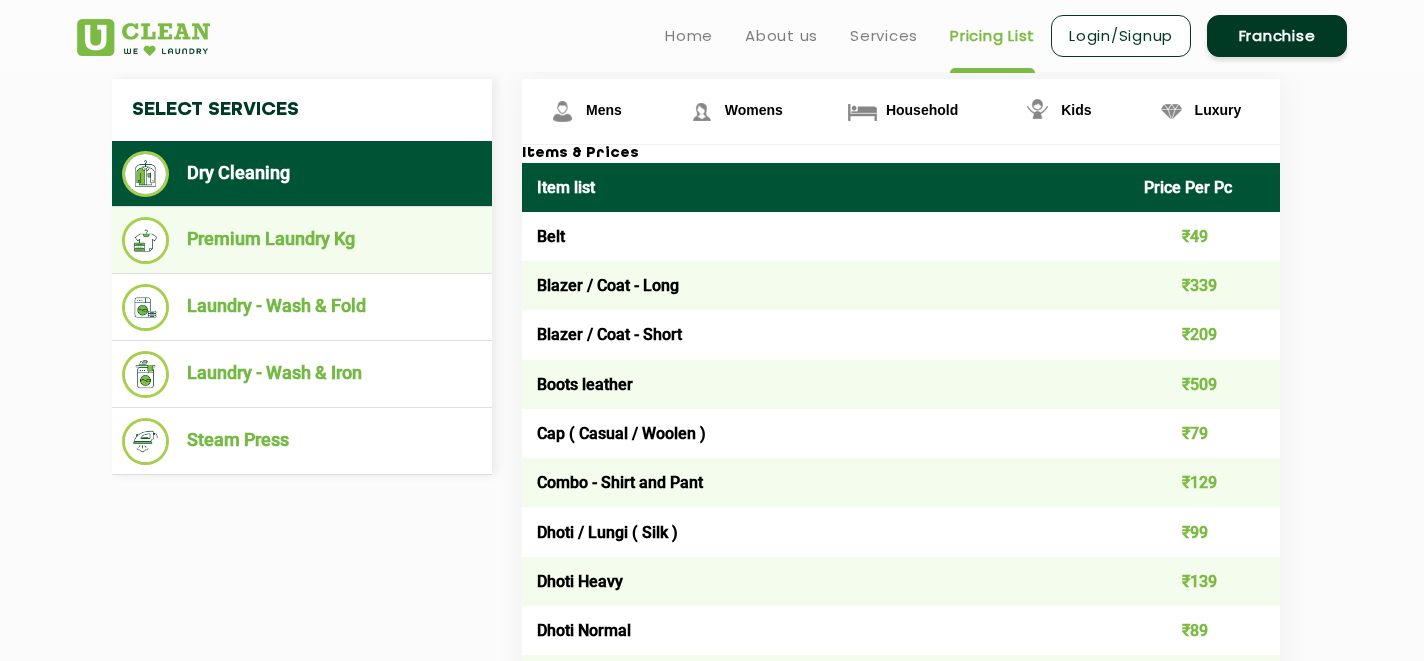 click on "Premium Laundry Kg" at bounding box center (302, 240) 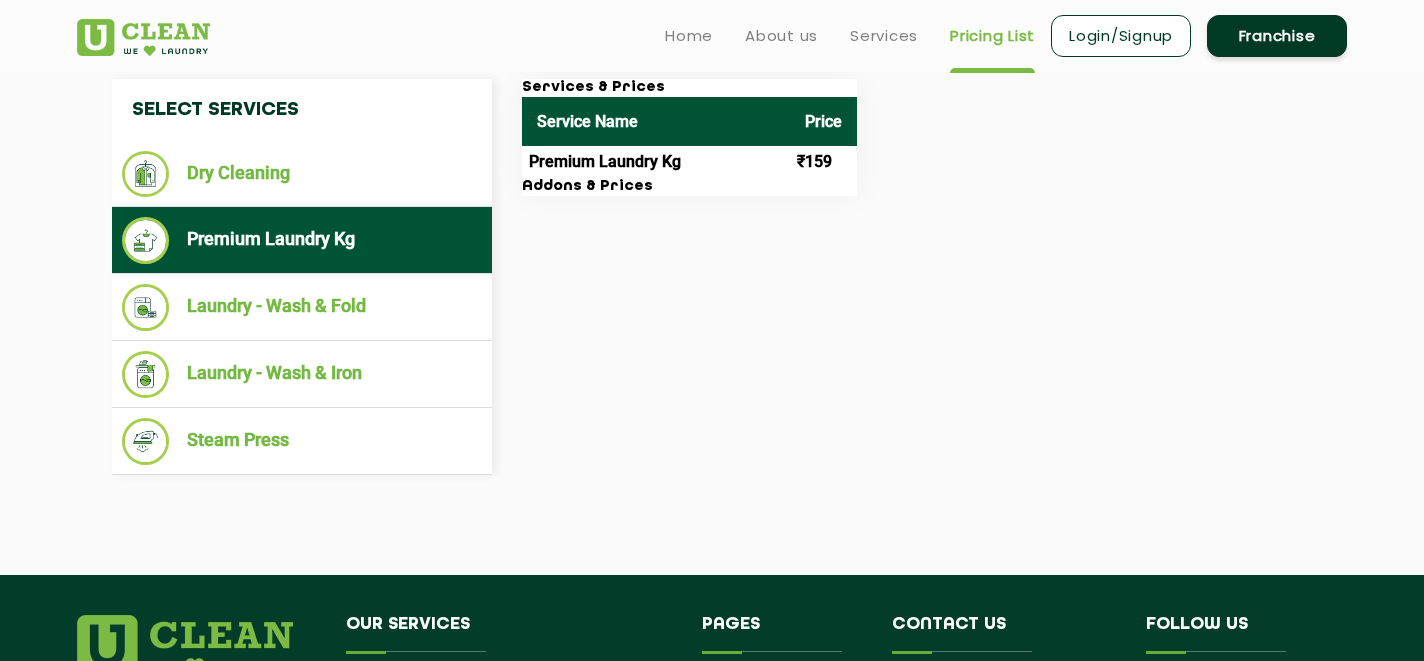click on "Select Services" at bounding box center [302, 110] 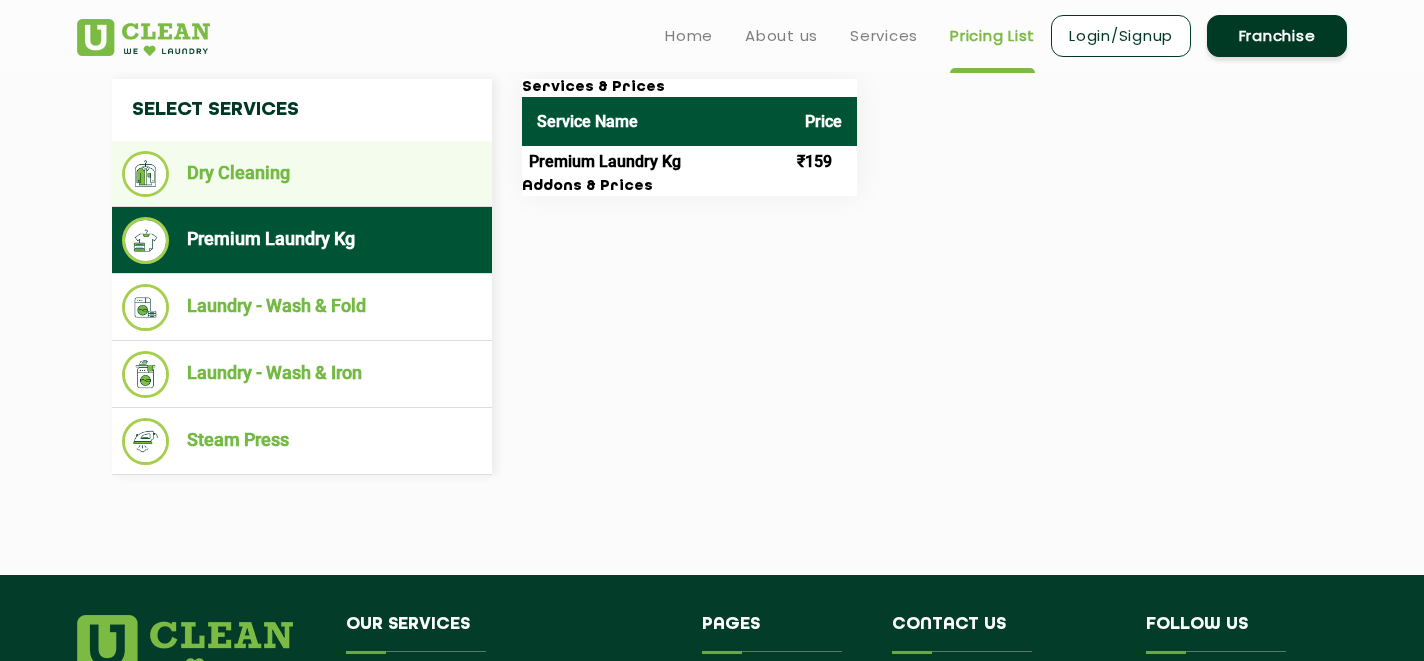 click on "Dry Cleaning" at bounding box center (302, 174) 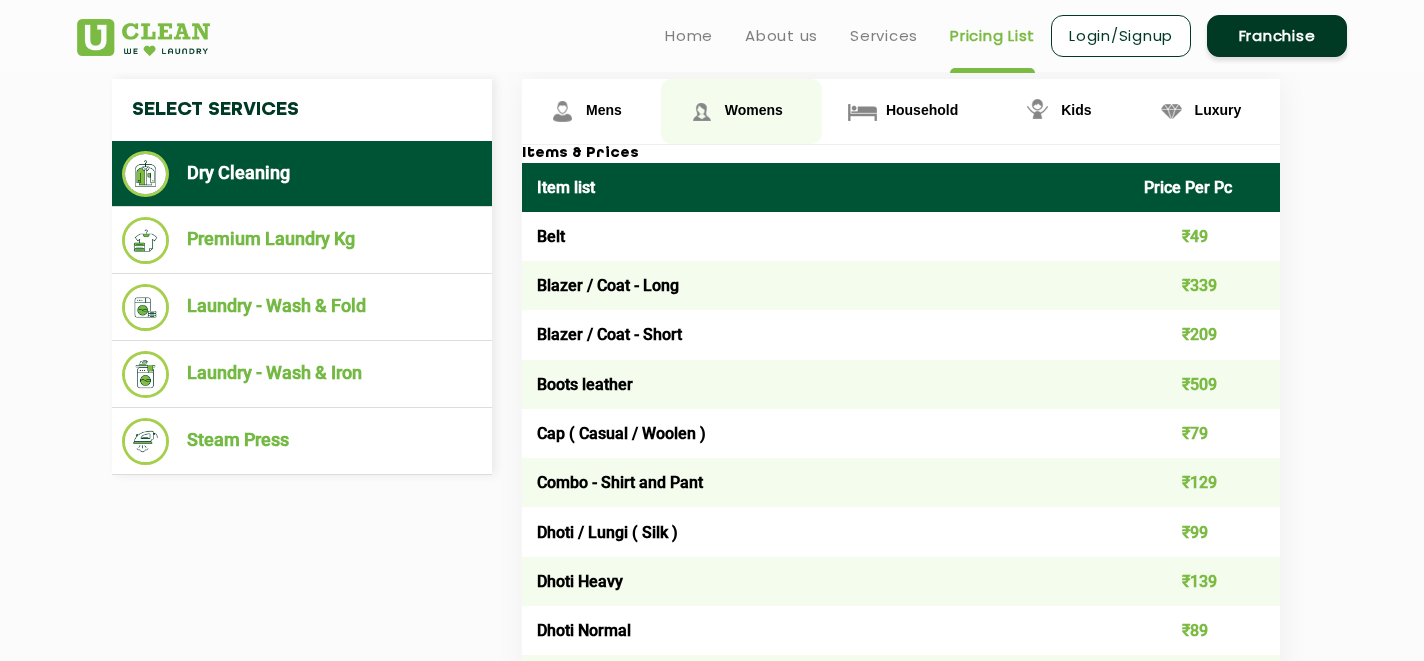 click on "Womens" at bounding box center [591, 111] 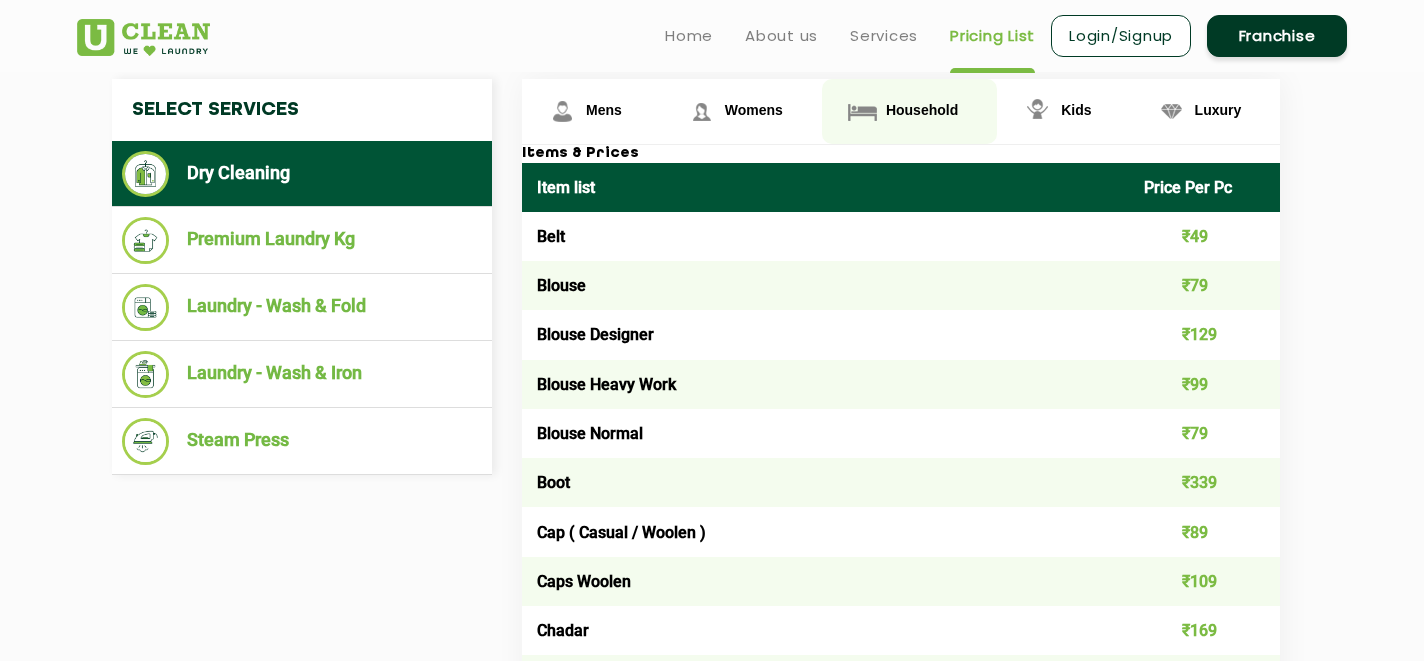 click on "Household" at bounding box center (591, 111) 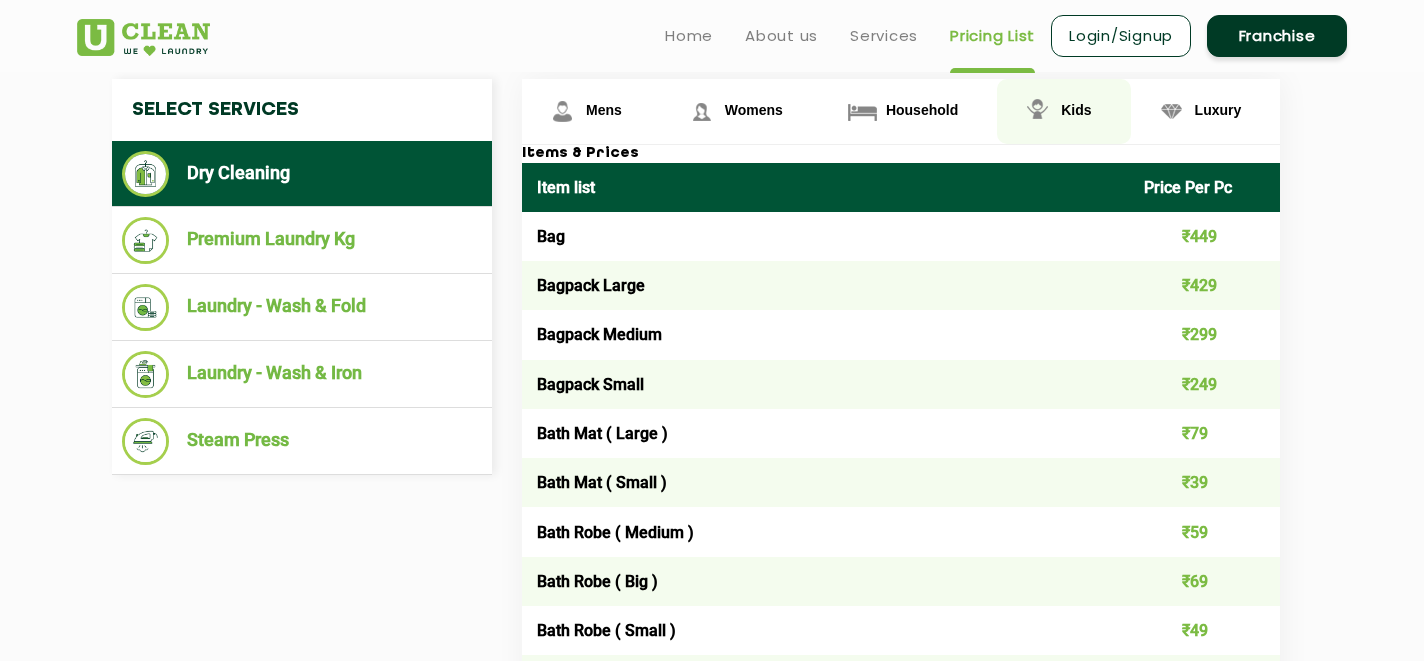 click on "Kids" at bounding box center [591, 111] 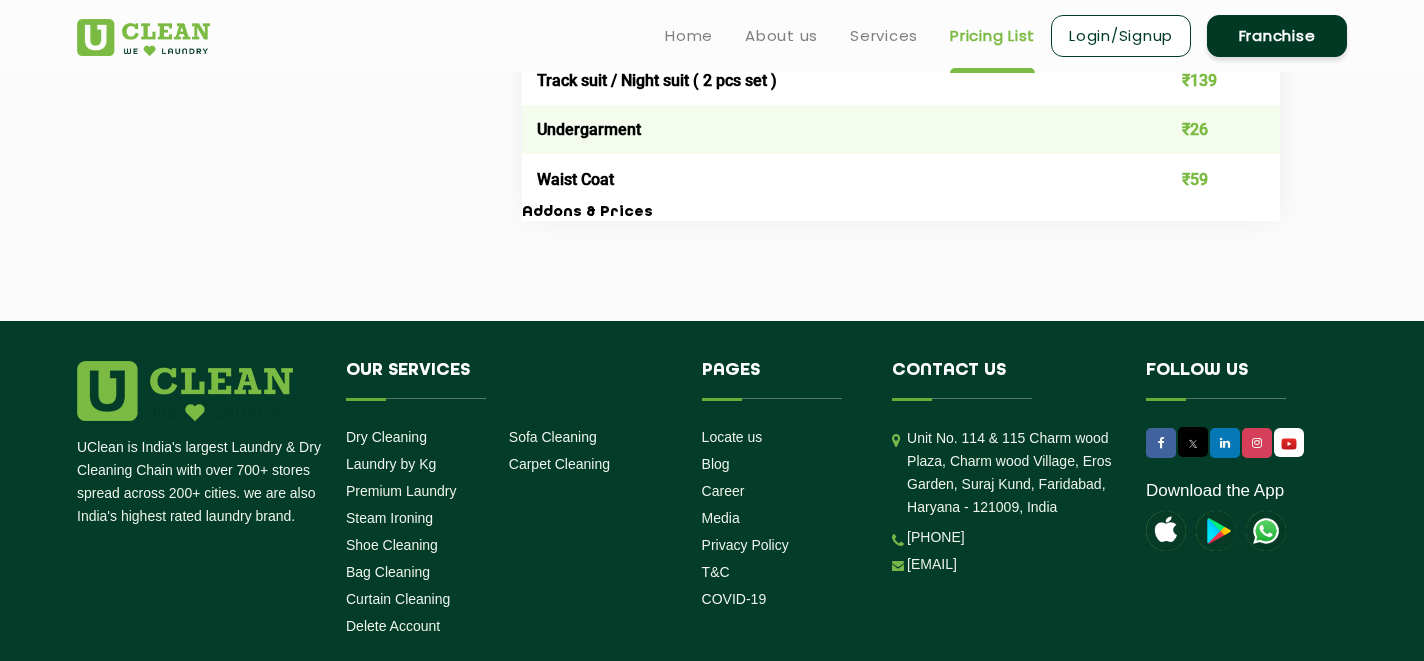 scroll, scrollTop: 2160, scrollLeft: 0, axis: vertical 